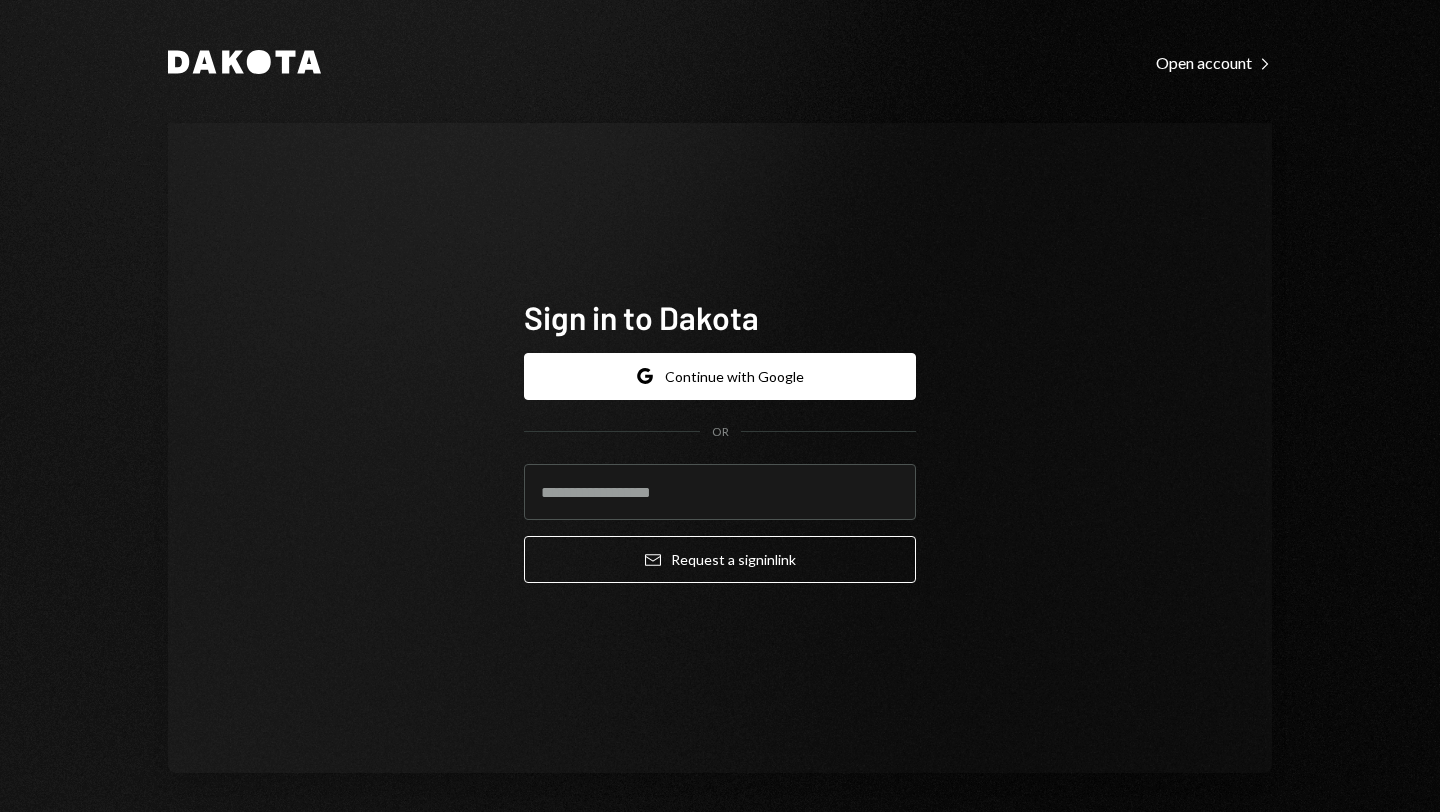scroll, scrollTop: 0, scrollLeft: 0, axis: both 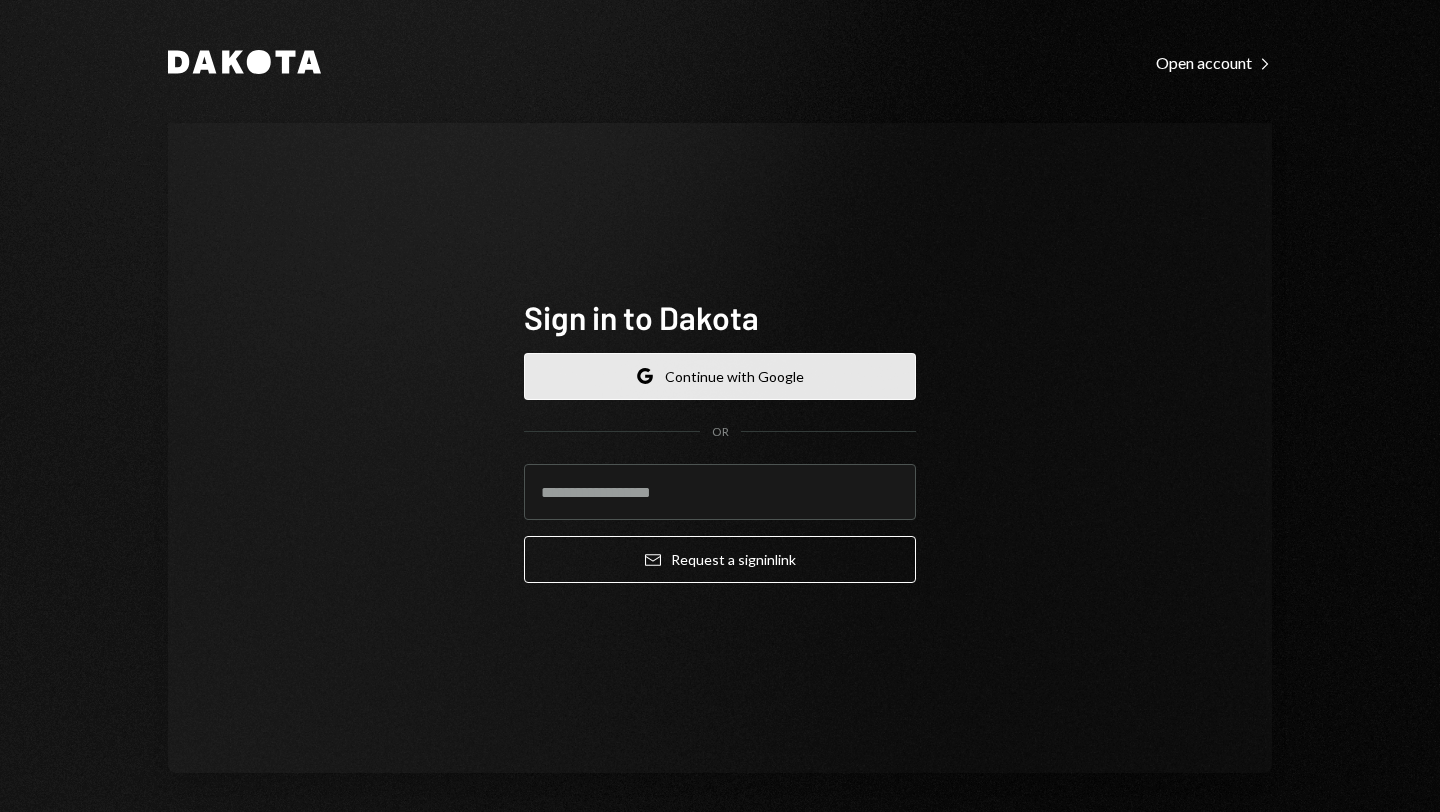 click on "Google  Continue with Google" at bounding box center (720, 376) 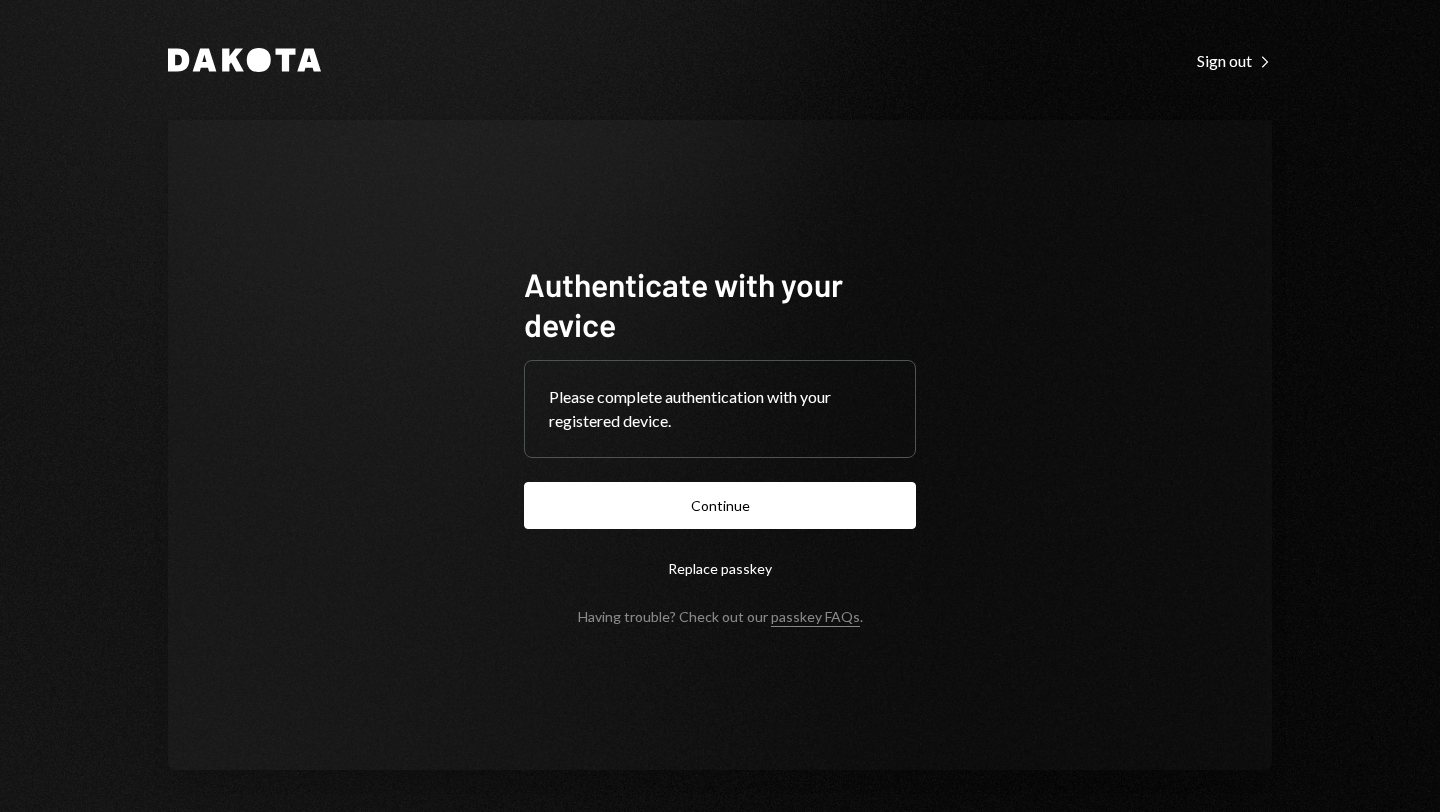 scroll, scrollTop: 0, scrollLeft: 0, axis: both 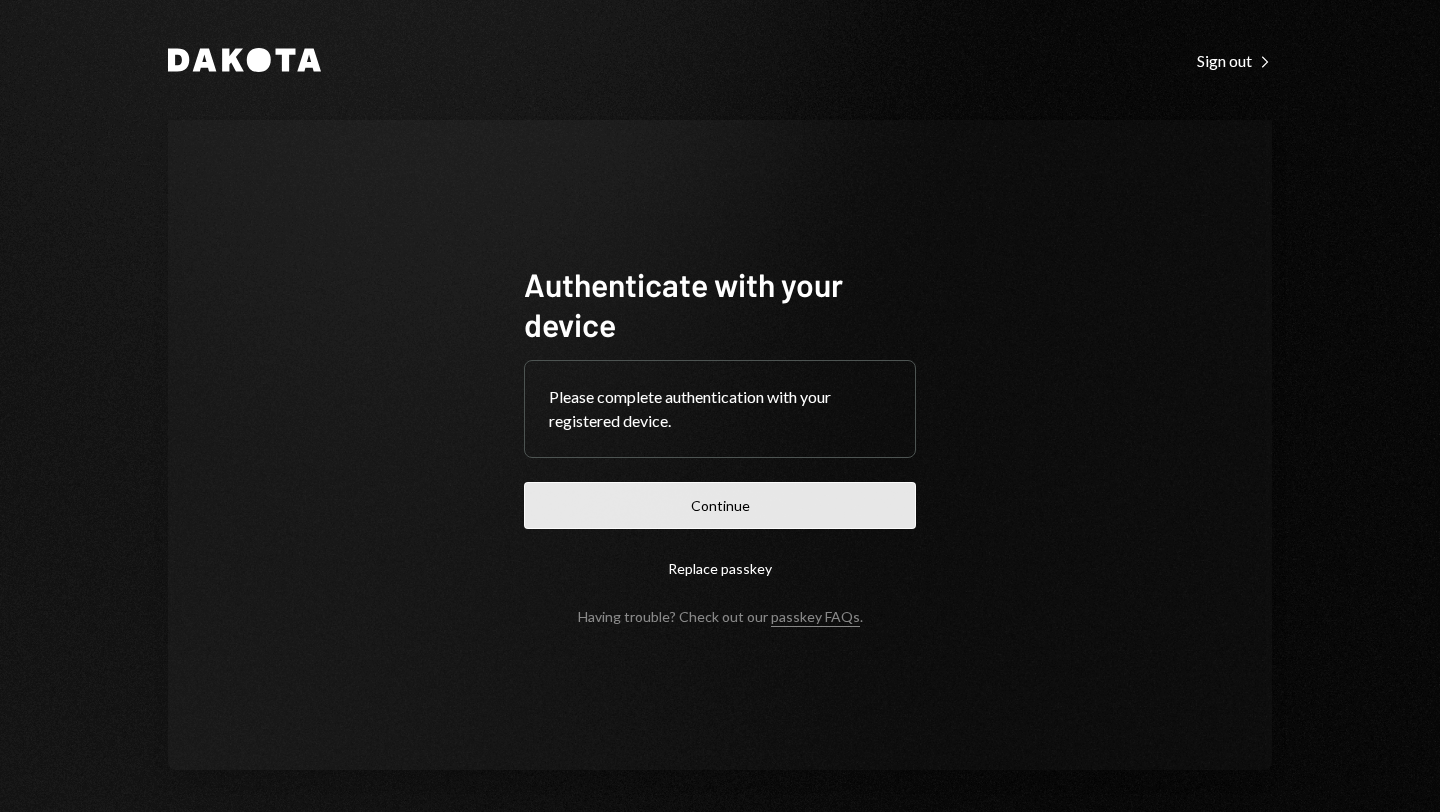 click on "Continue" at bounding box center [720, 505] 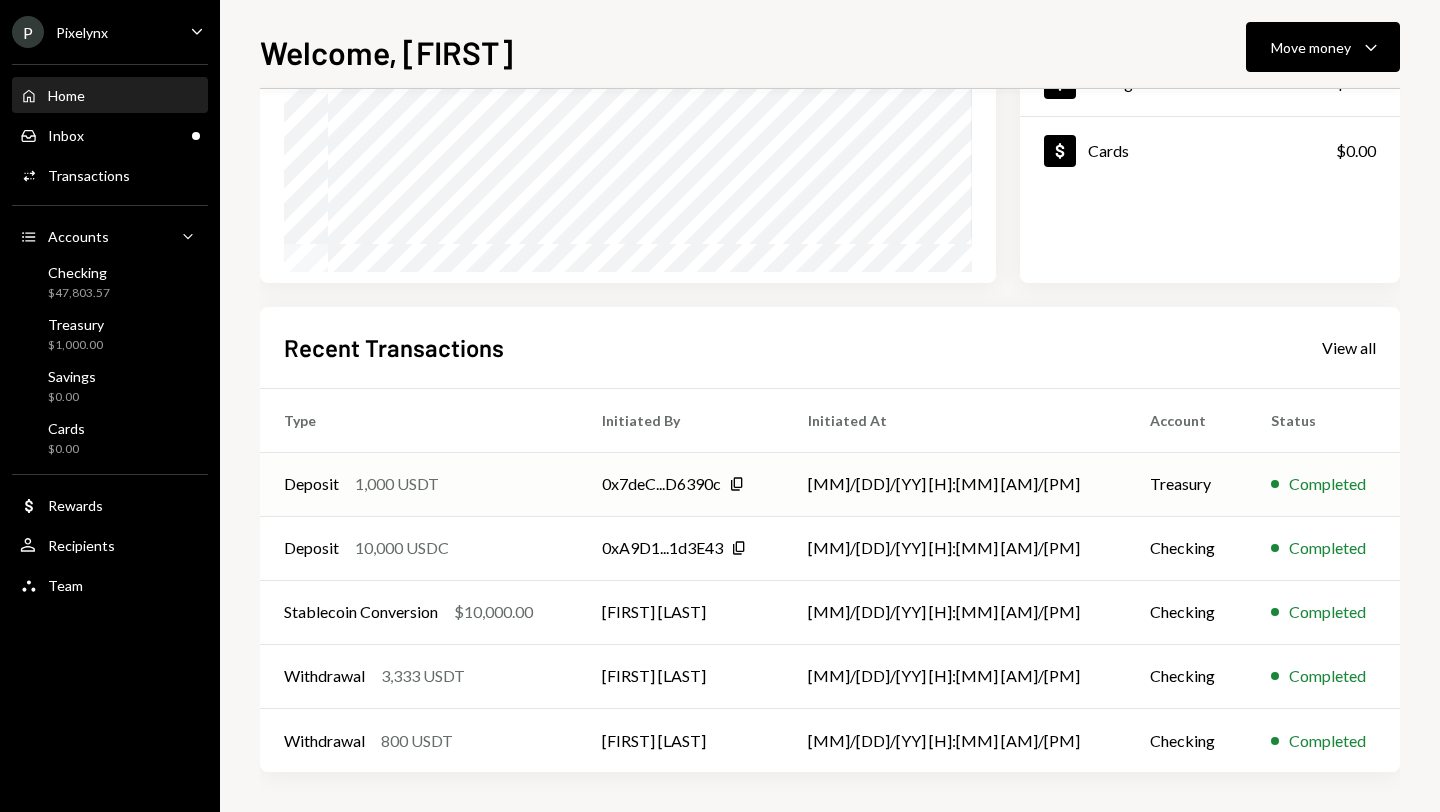 scroll, scrollTop: 0, scrollLeft: 0, axis: both 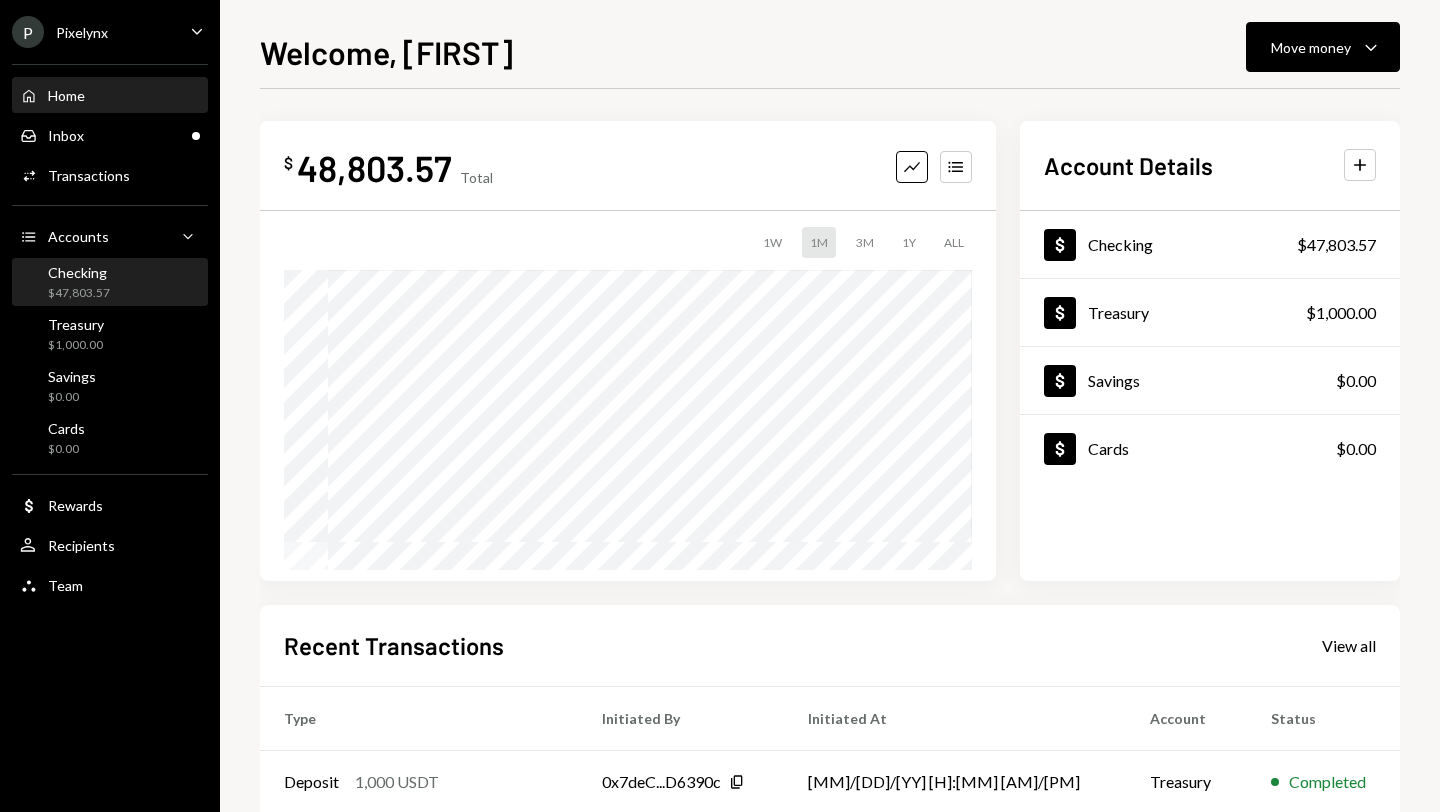 click on "Checking" at bounding box center [79, 272] 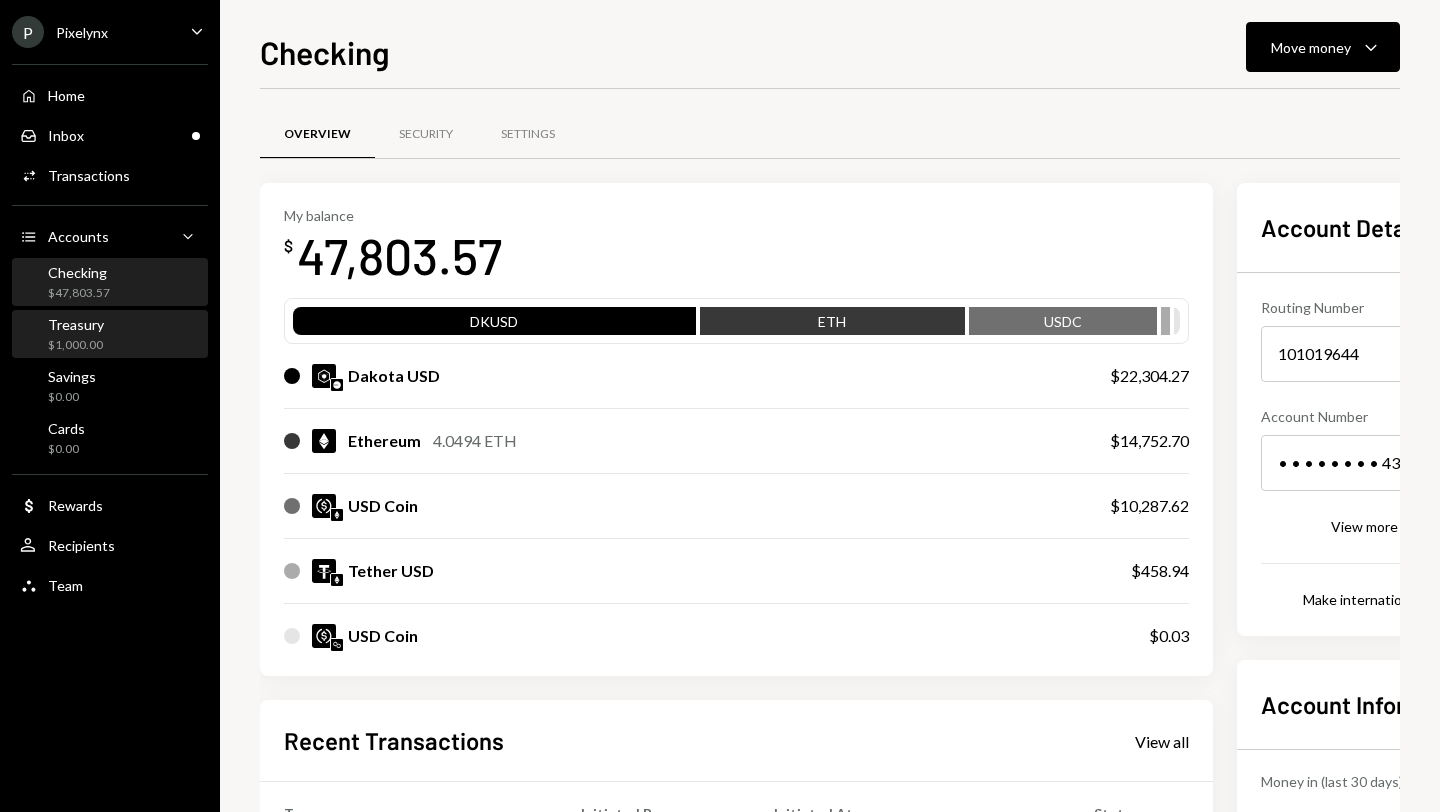 click on "$1,000.00" at bounding box center [76, 345] 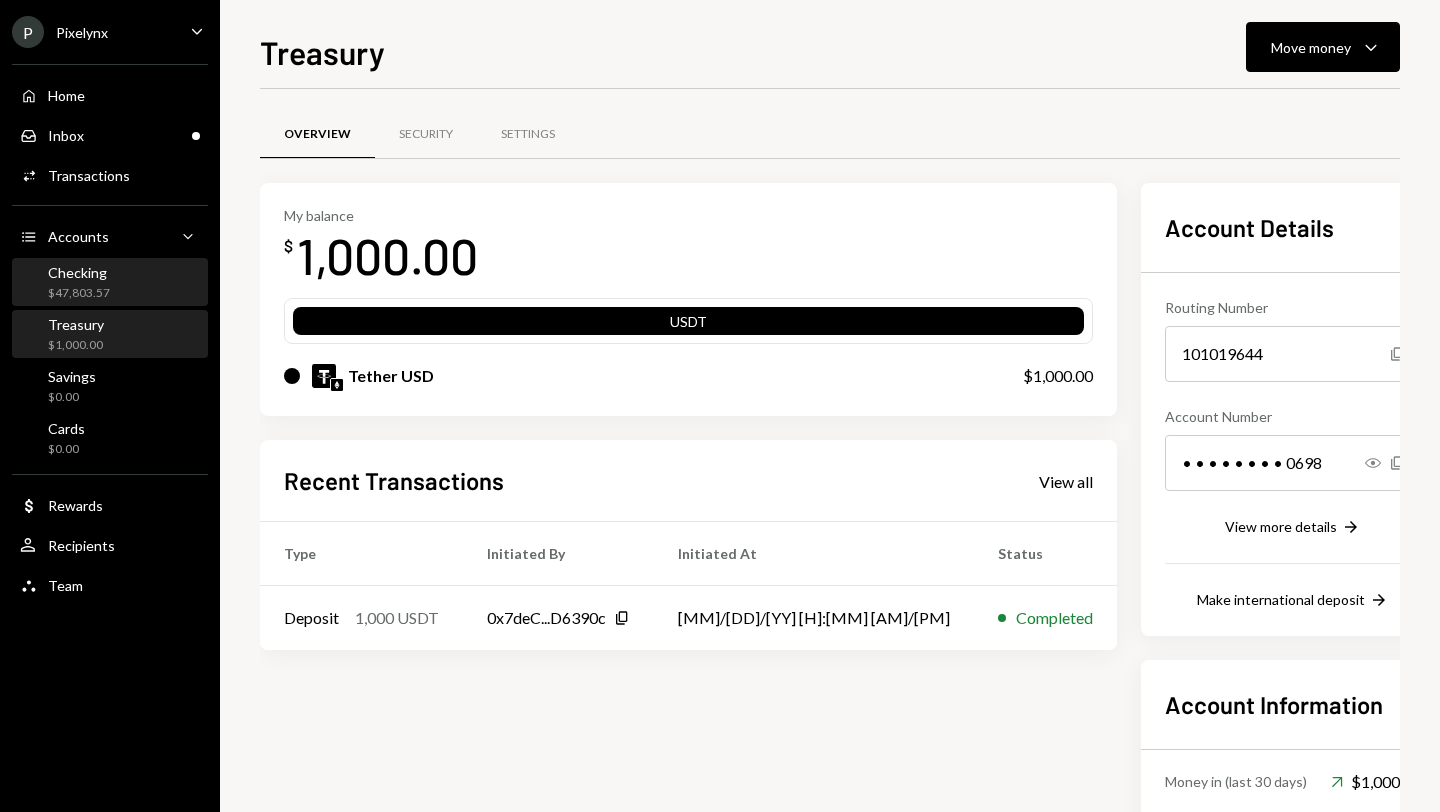 click on "$47,803.57" at bounding box center [79, 293] 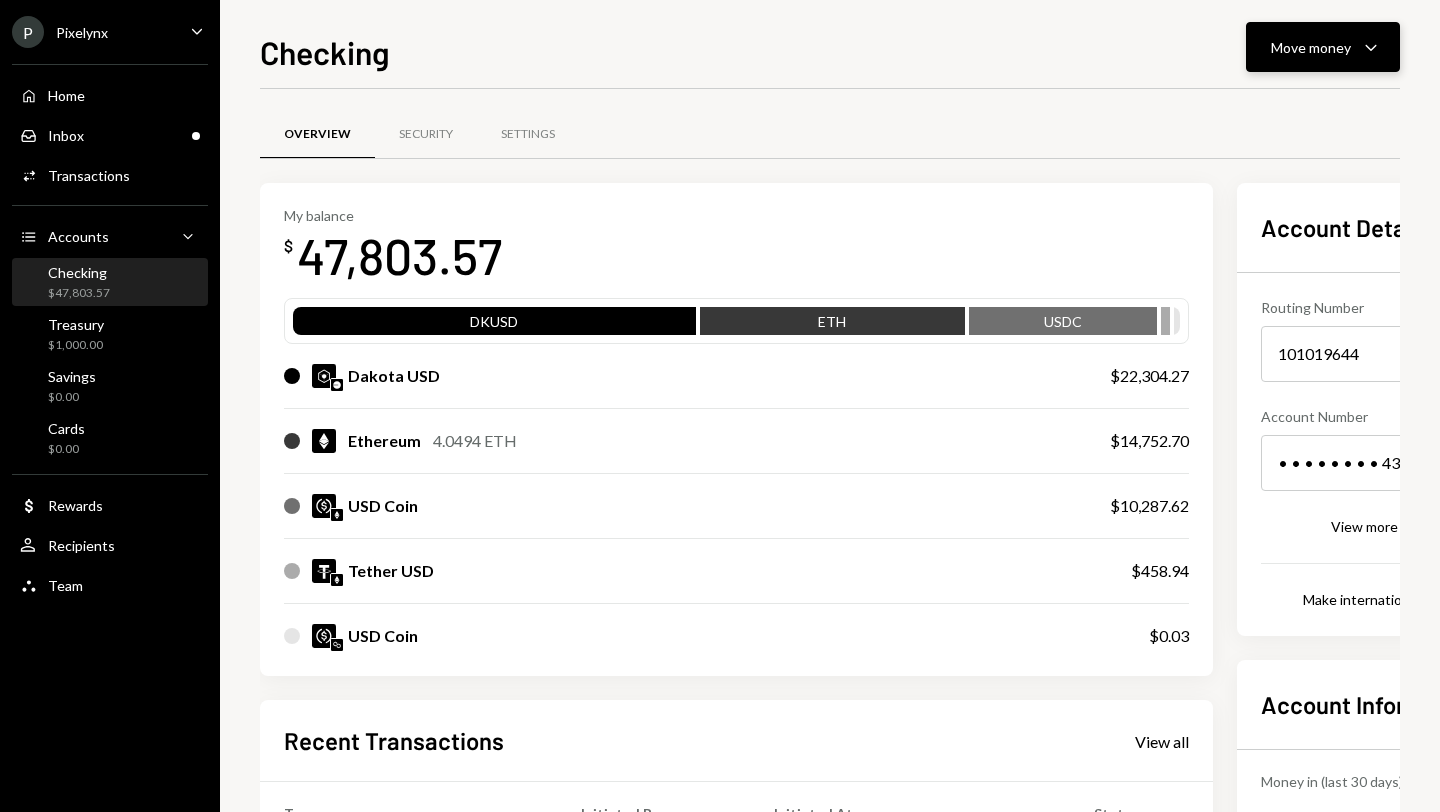 click on "Move money" at bounding box center [1311, 47] 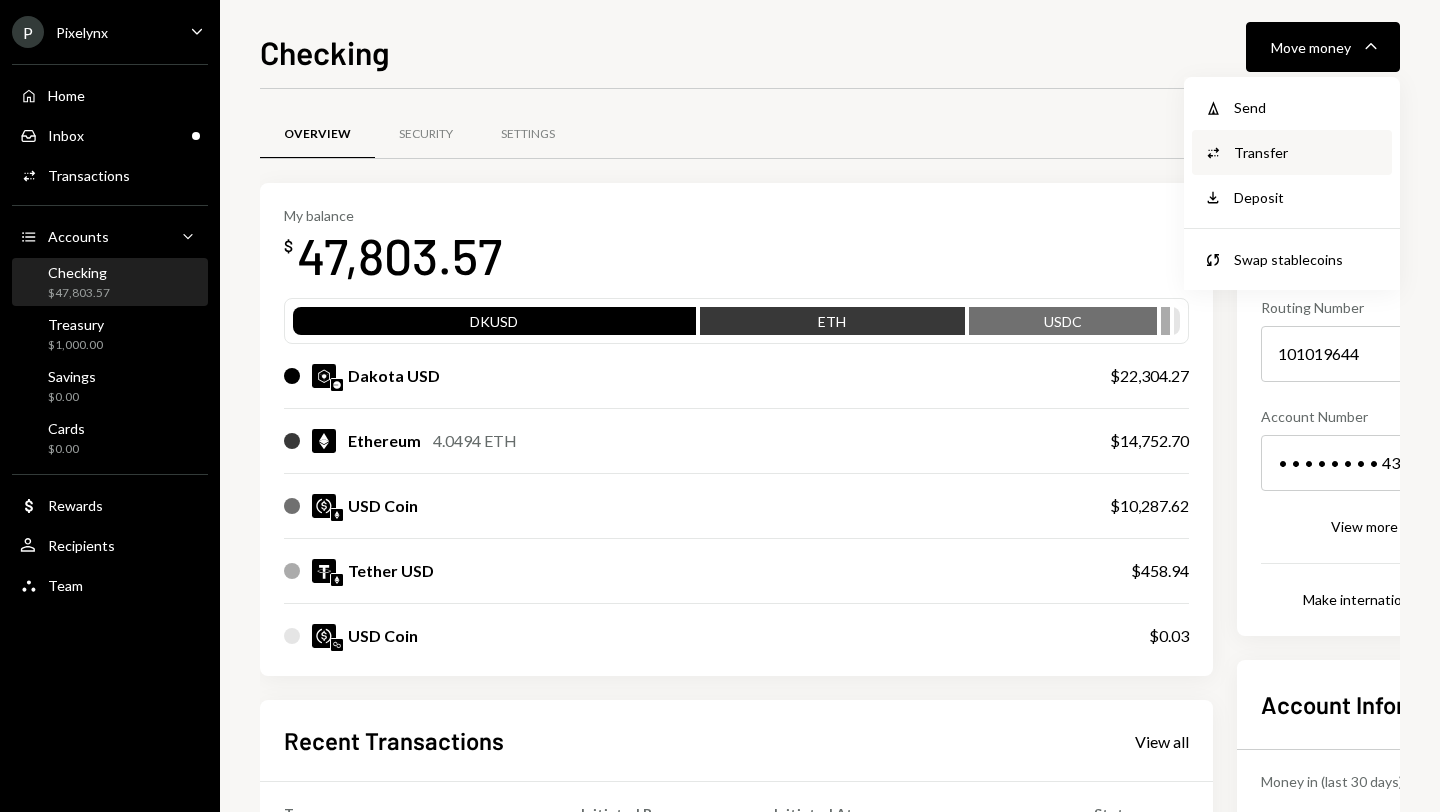 click on "Transfer" at bounding box center (1307, 152) 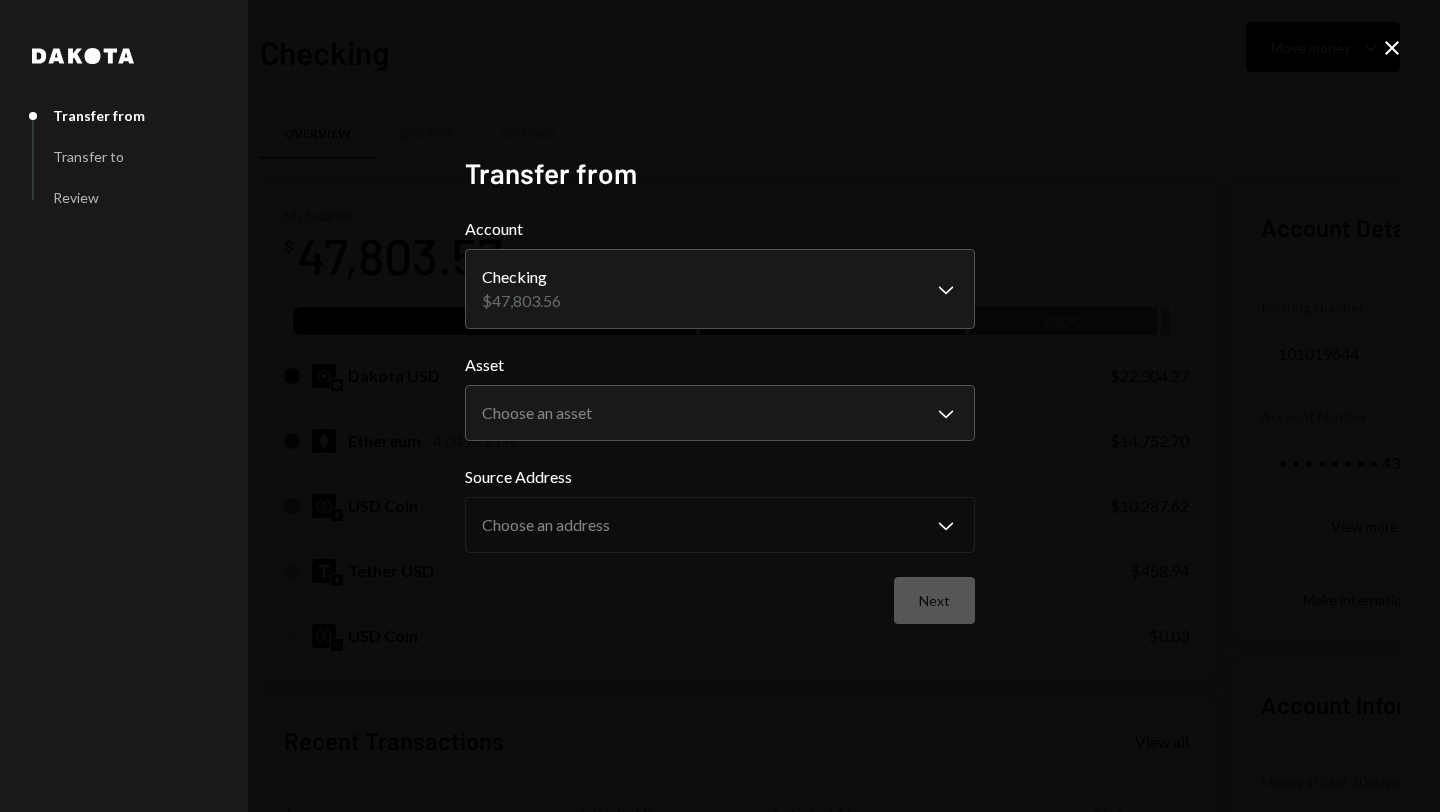 click on "Close" 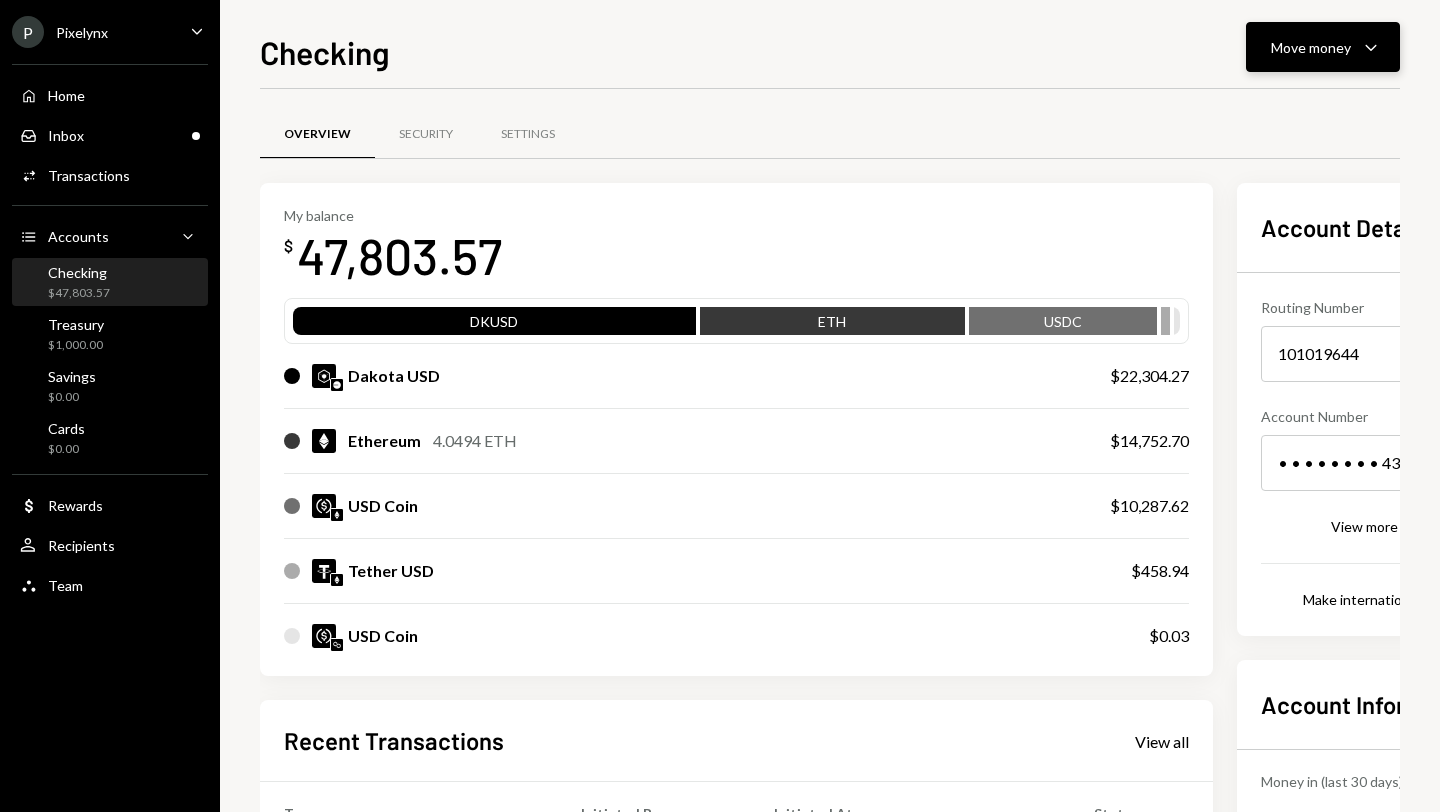 click on "Move money Caret Down" at bounding box center [1323, 47] 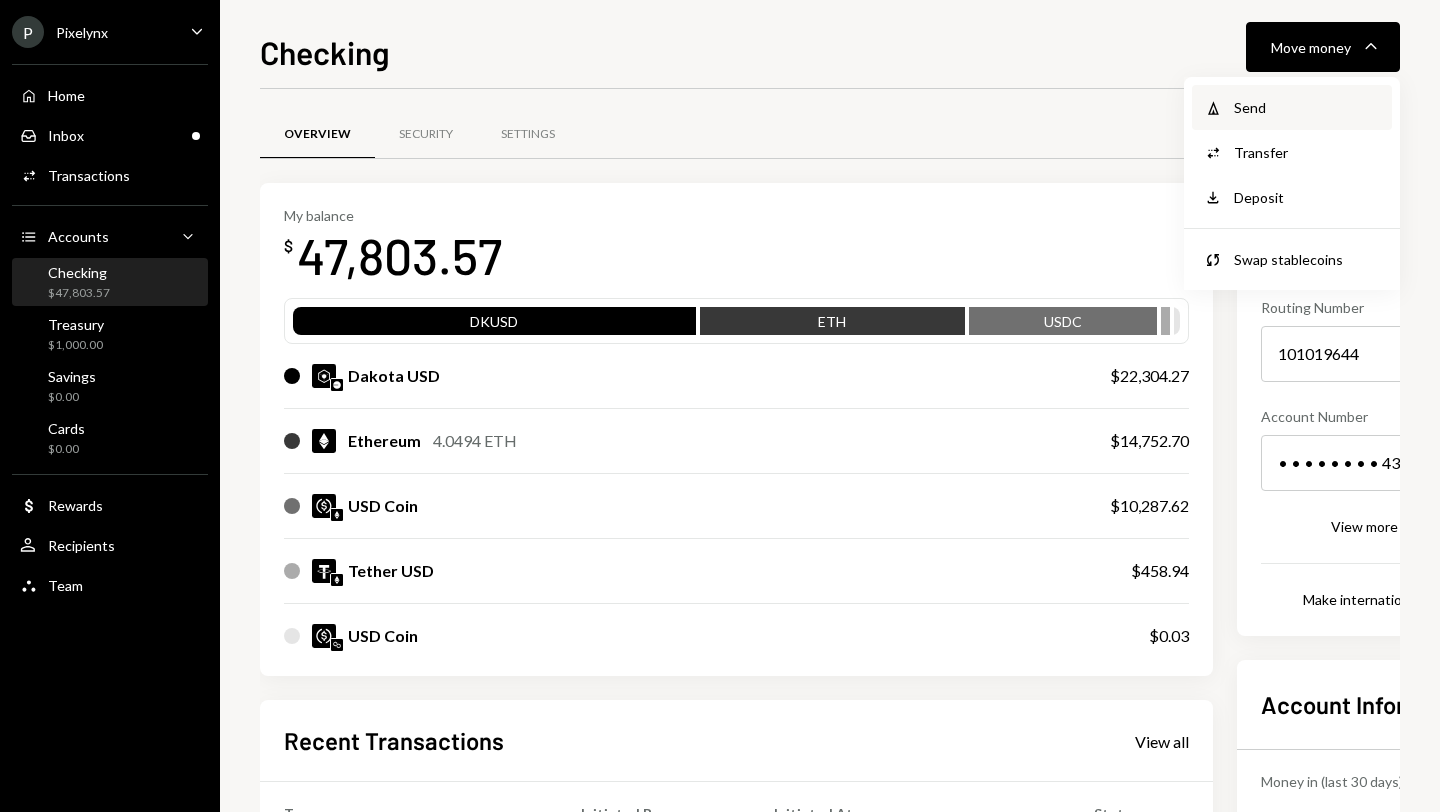 click on "Send" at bounding box center (1307, 107) 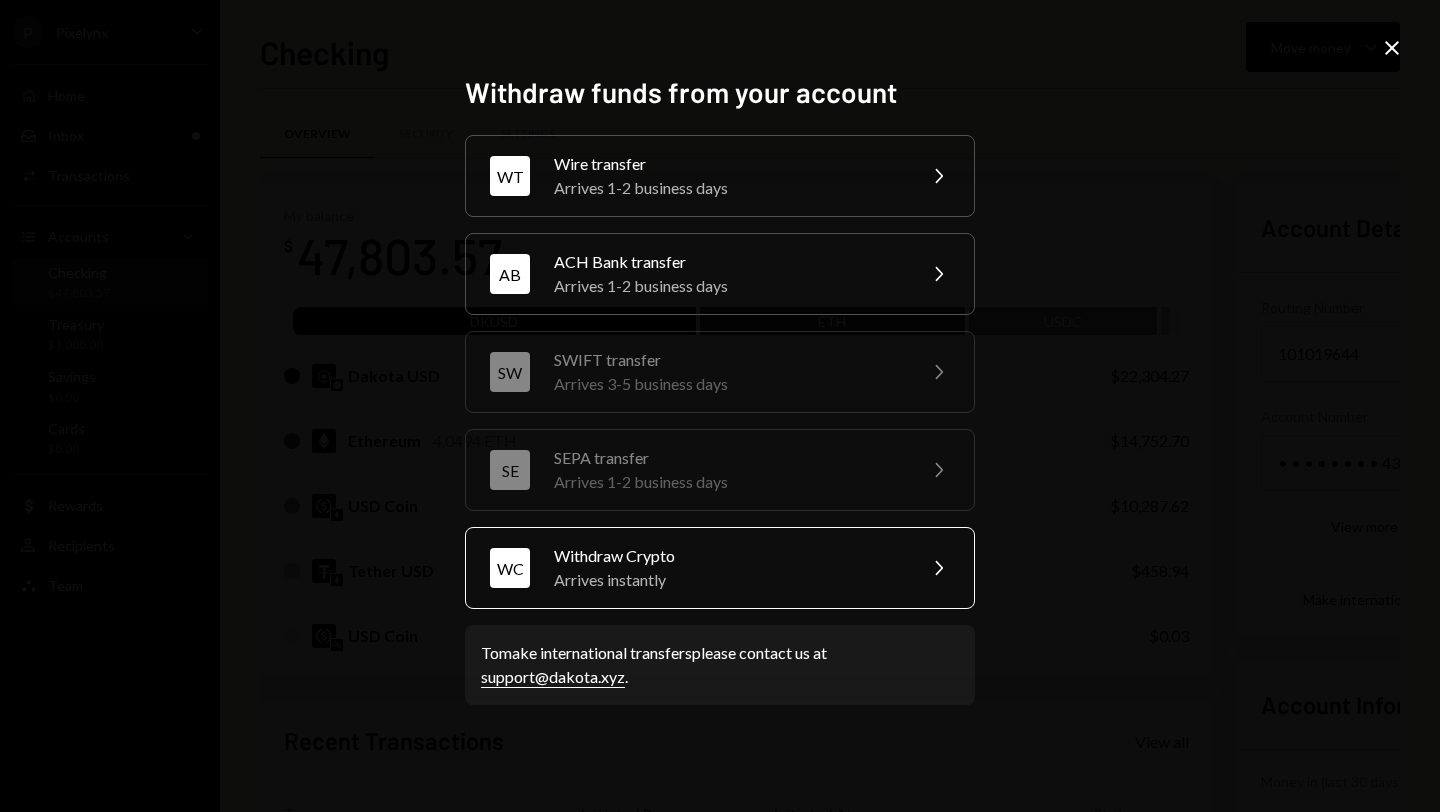 click on "Arrives instantly" at bounding box center (728, 580) 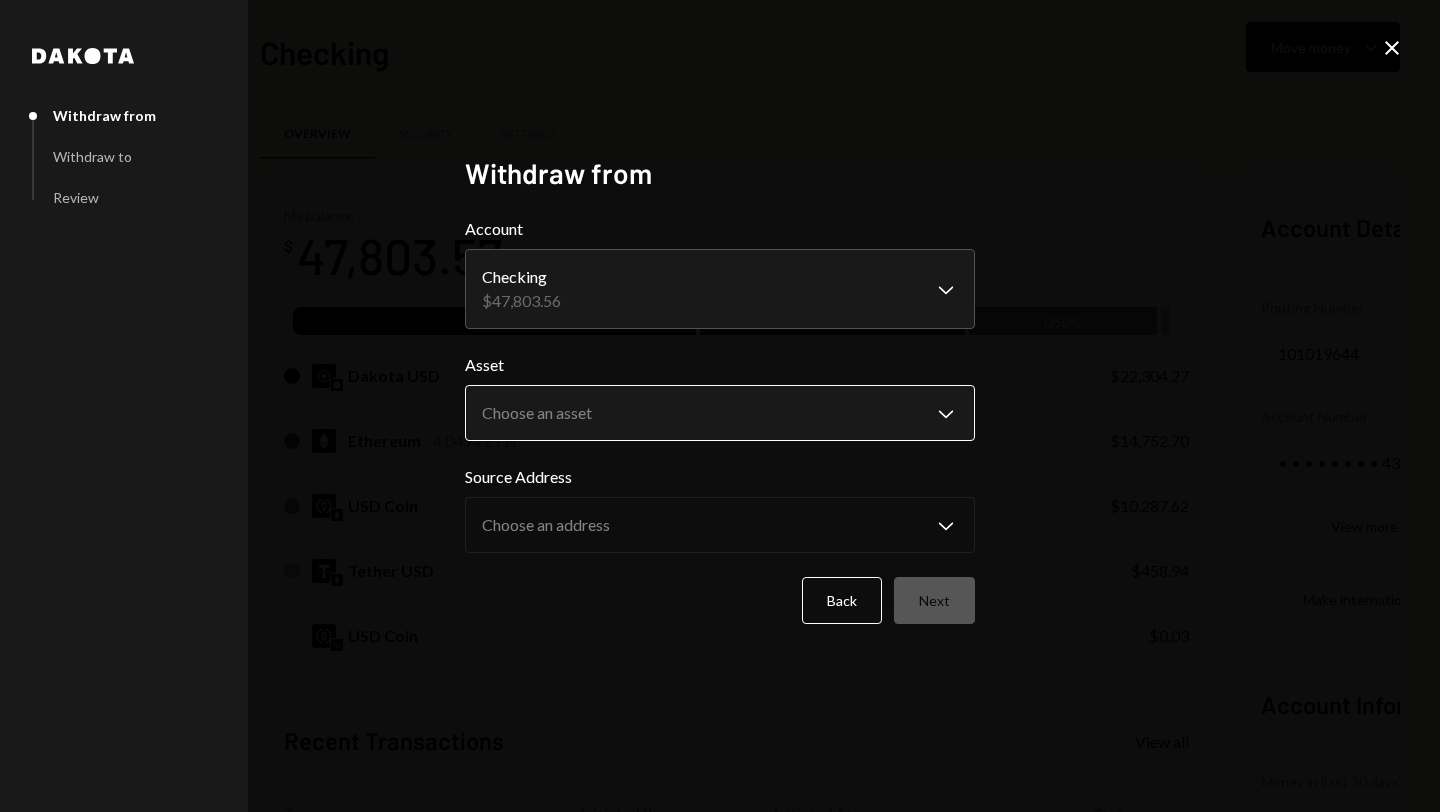 click on "P Pixelynx Caret Down Home Home Inbox Inbox Activities Transactions Accounts Accounts Caret Down Checking $47,803.57 Treasury $1,000.00 Savings $0.00 Cards $0.00 Dollar Rewards User Recipients Team Team Checking Move money Caret Down Overview Security Settings My balance $ 47,803.57 DKUSD ETH USDC Dakota USD $22,304.27 Ethereum 4.0494  ETH $14,752.70 USD Coin $10,287.62 Tether USD $458.94 USD Coin $0.03 Recent Transactions View all Type Initiated By Initiated At Status Deposit 10,000  USDC 0xA9D1...1d3E43 Copy 08/05/25 6:10 PM Completed Stablecoin Conversion $10,000.00 Shivani Phull 08/05/25 6:08 PM Completed Withdrawal 3,333  USDT Shivani Phull 08/01/25 10:39 AM Completed Withdrawal 800  USDT Shivani Phull 08/01/25 10:36 AM Completed Withdrawal 4,000  USDT Shivani Phull 08/01/25 10:30 AM Completed Account Details Routing Number 101019644 Copy Account Number • • • • • • • •  4387 Show Copy View more details Right Arrow Make international deposit Right Arrow Account Information Up Right Arrow" at bounding box center (720, 406) 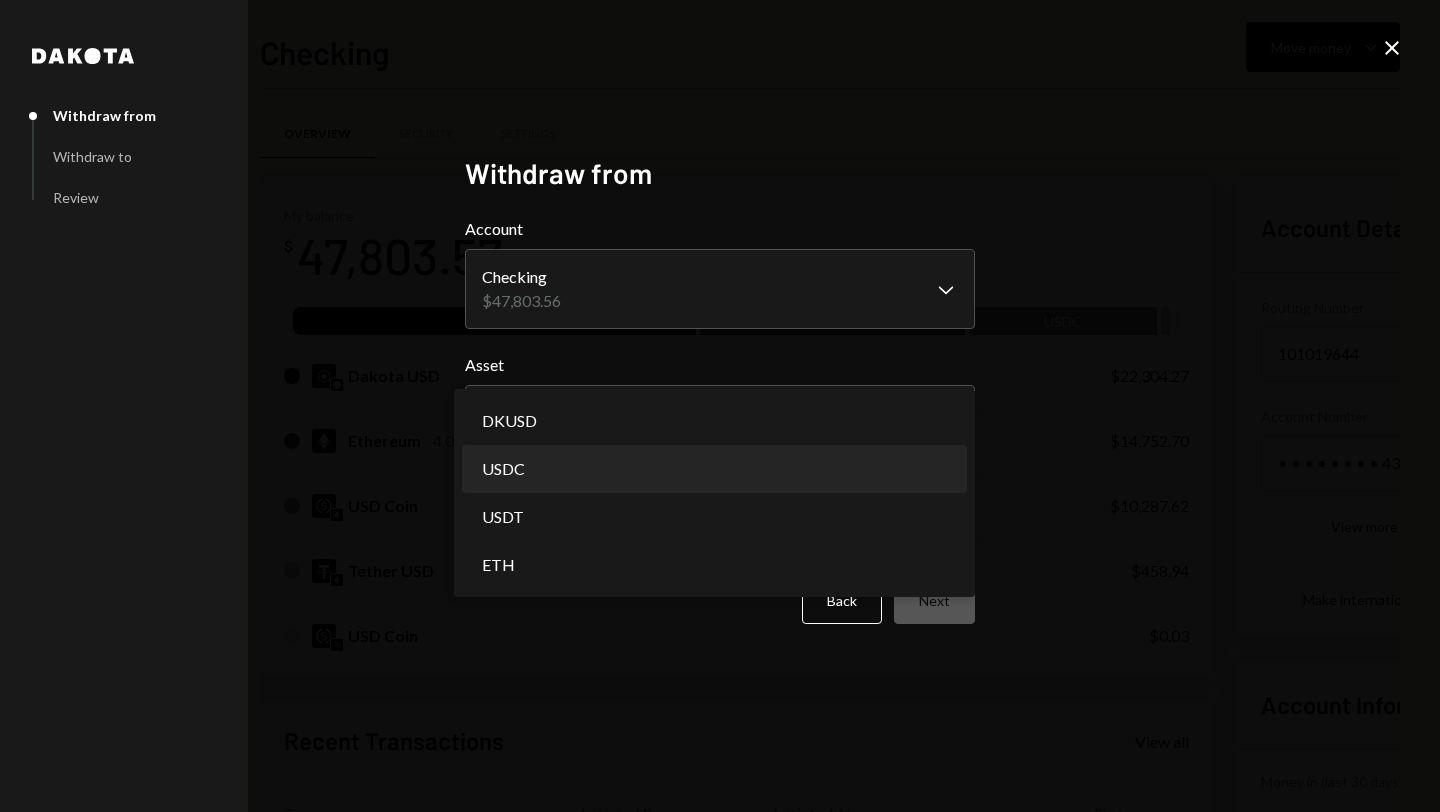 select on "****" 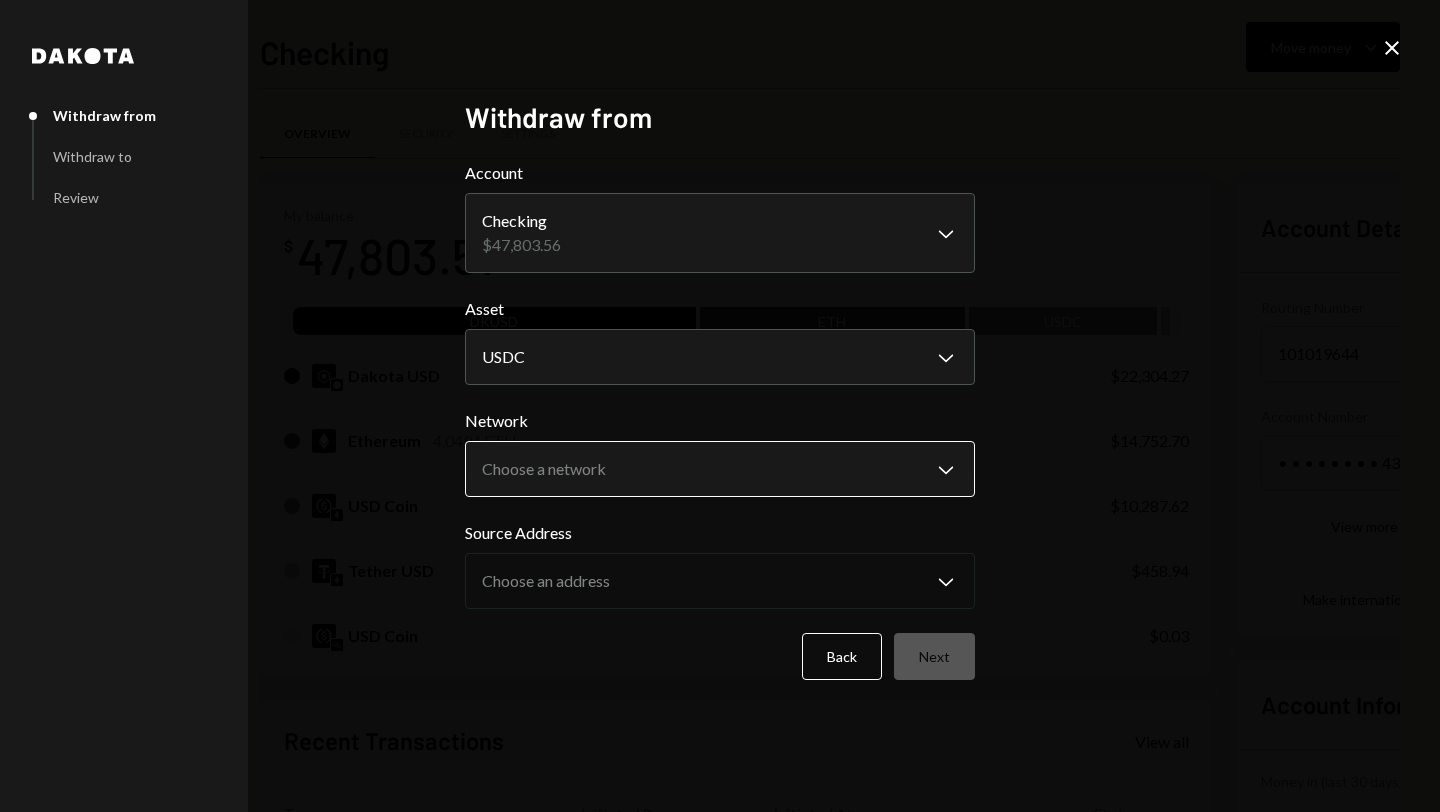 click on "P Pixelynx Caret Down Home Home Inbox Inbox Activities Transactions Accounts Accounts Caret Down Checking $47,803.57 Treasury $1,000.00 Savings $0.00 Cards $0.00 Dollar Rewards User Recipients Team Team Checking Move money Caret Down Overview Security Settings My balance $ 47,803.57 DKUSD ETH USDC Dakota USD $22,304.27 Ethereum 4.0494  ETH $14,752.70 USD Coin $10,287.62 Tether USD $458.94 USD Coin $0.03 Recent Transactions View all Type Initiated By Initiated At Status Deposit 10,000  USDC 0xA9D1...1d3E43 Copy 08/05/25 6:10 PM Completed Stablecoin Conversion $10,000.00 Shivani Phull 08/05/25 6:08 PM Completed Withdrawal 3,333  USDT Shivani Phull 08/01/25 10:39 AM Completed Withdrawal 800  USDT Shivani Phull 08/01/25 10:36 AM Completed Withdrawal 4,000  USDT Shivani Phull 08/01/25 10:30 AM Completed Account Details Routing Number 101019644 Copy Account Number • • • • • • • •  4387 Show Copy View more details Right Arrow Make international deposit Right Arrow Account Information Up Right Arrow" at bounding box center (720, 406) 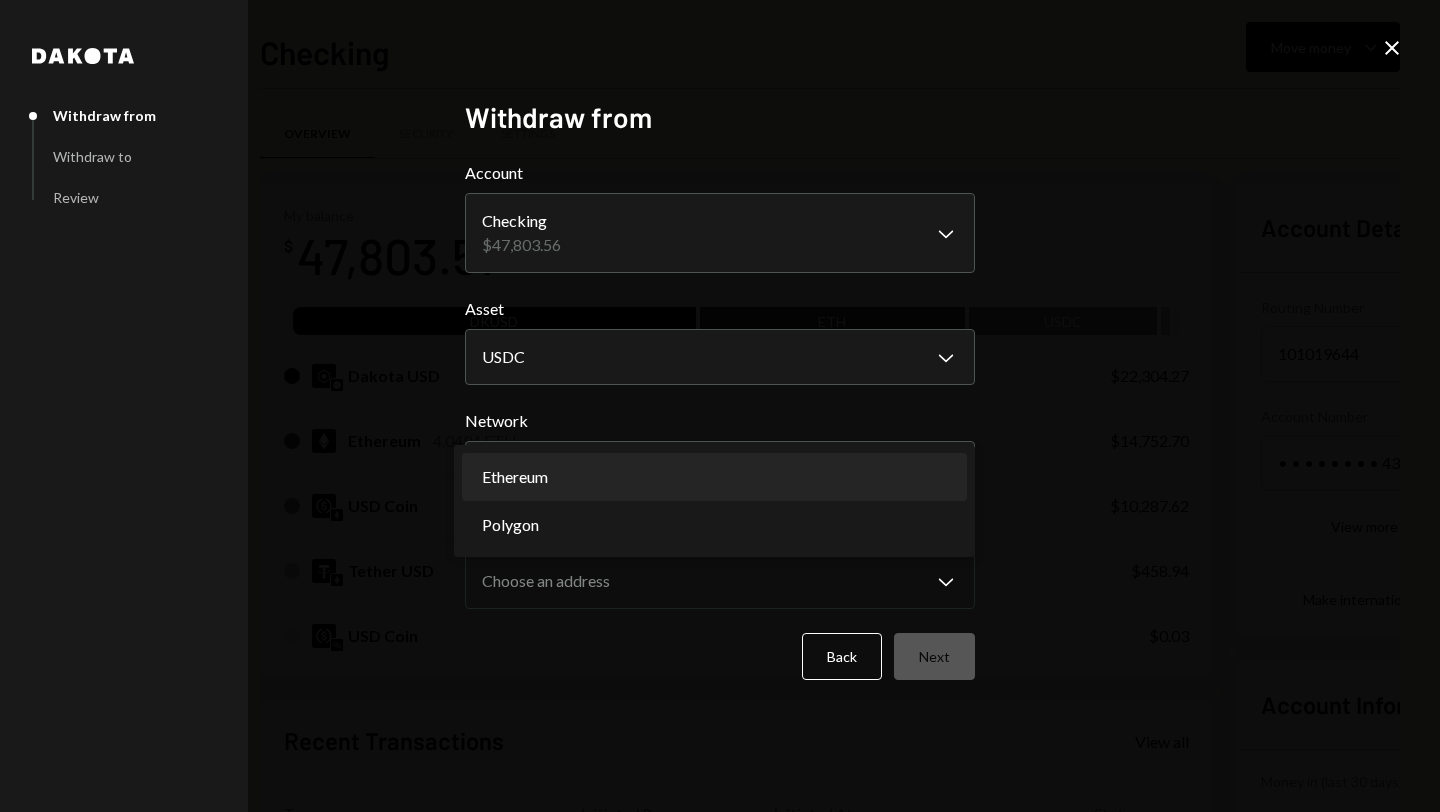 select on "**********" 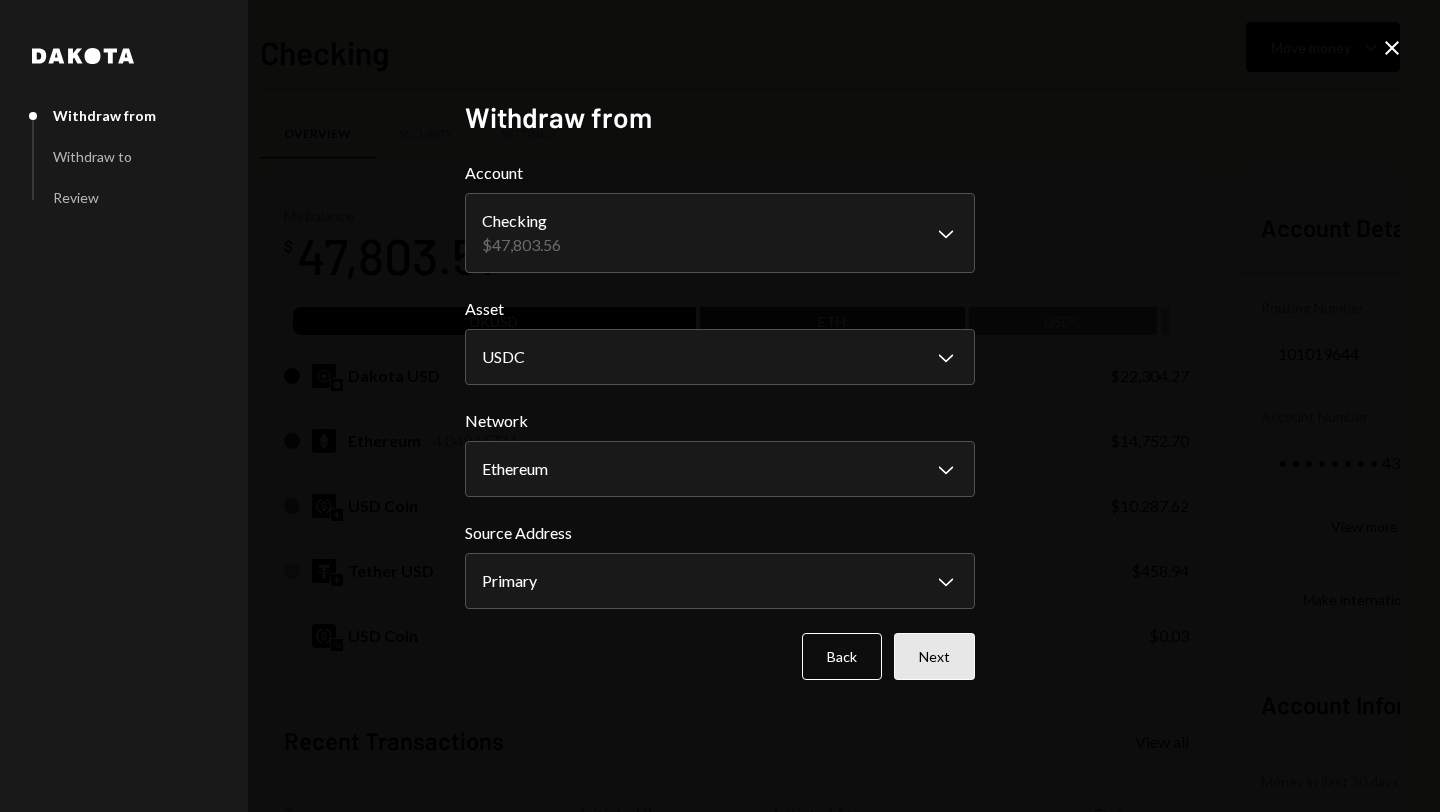 click on "Next" at bounding box center [934, 656] 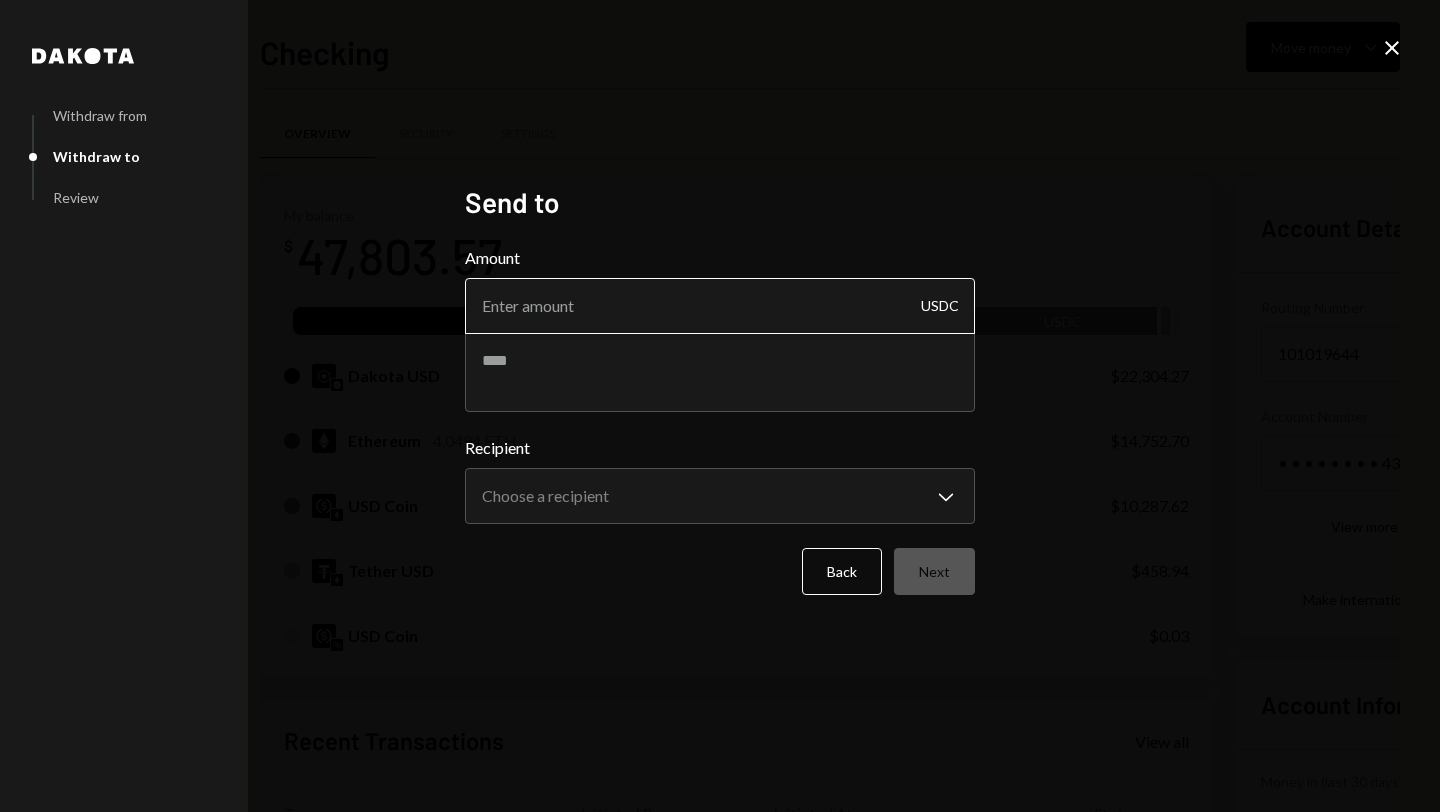 click on "Amount" at bounding box center (720, 306) 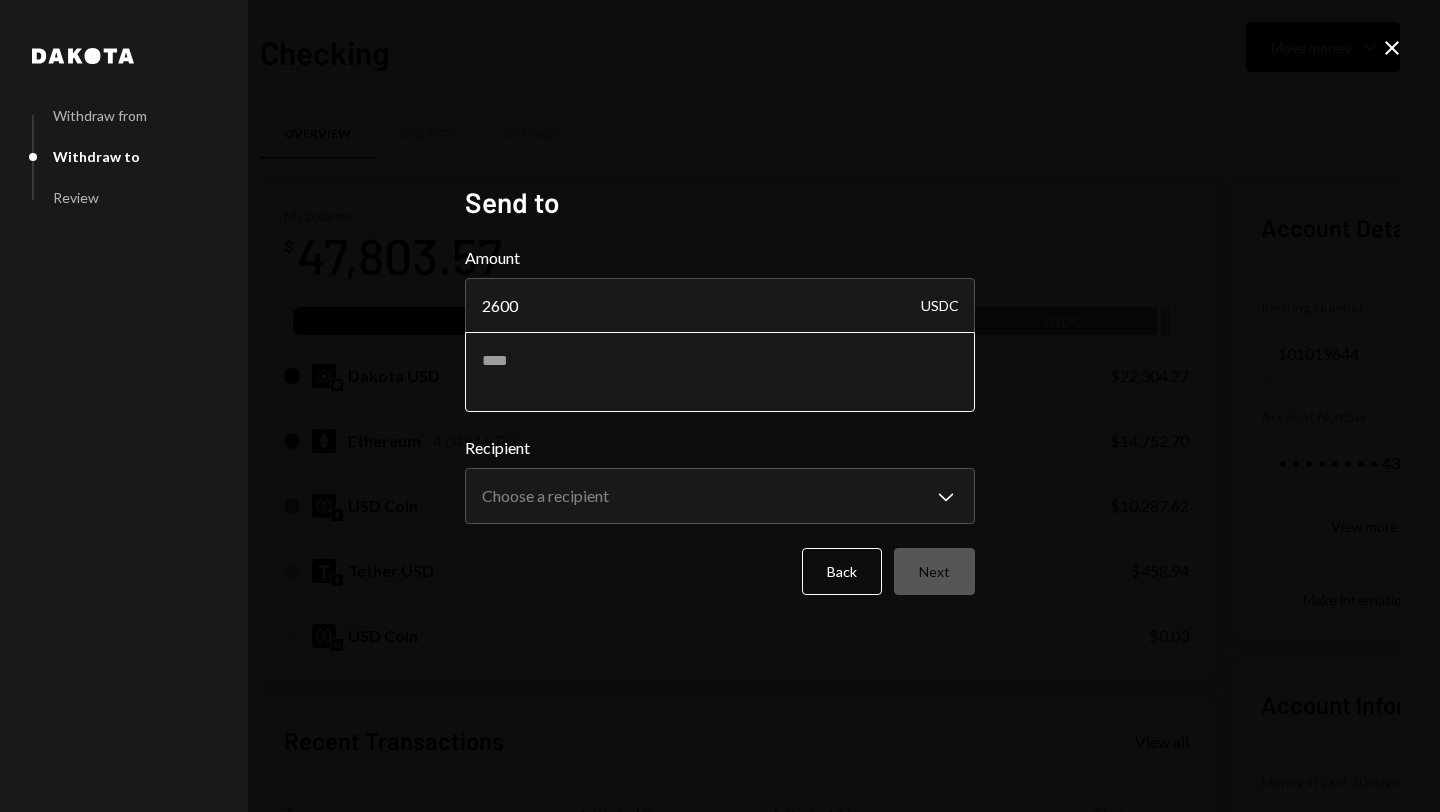 type on "2600" 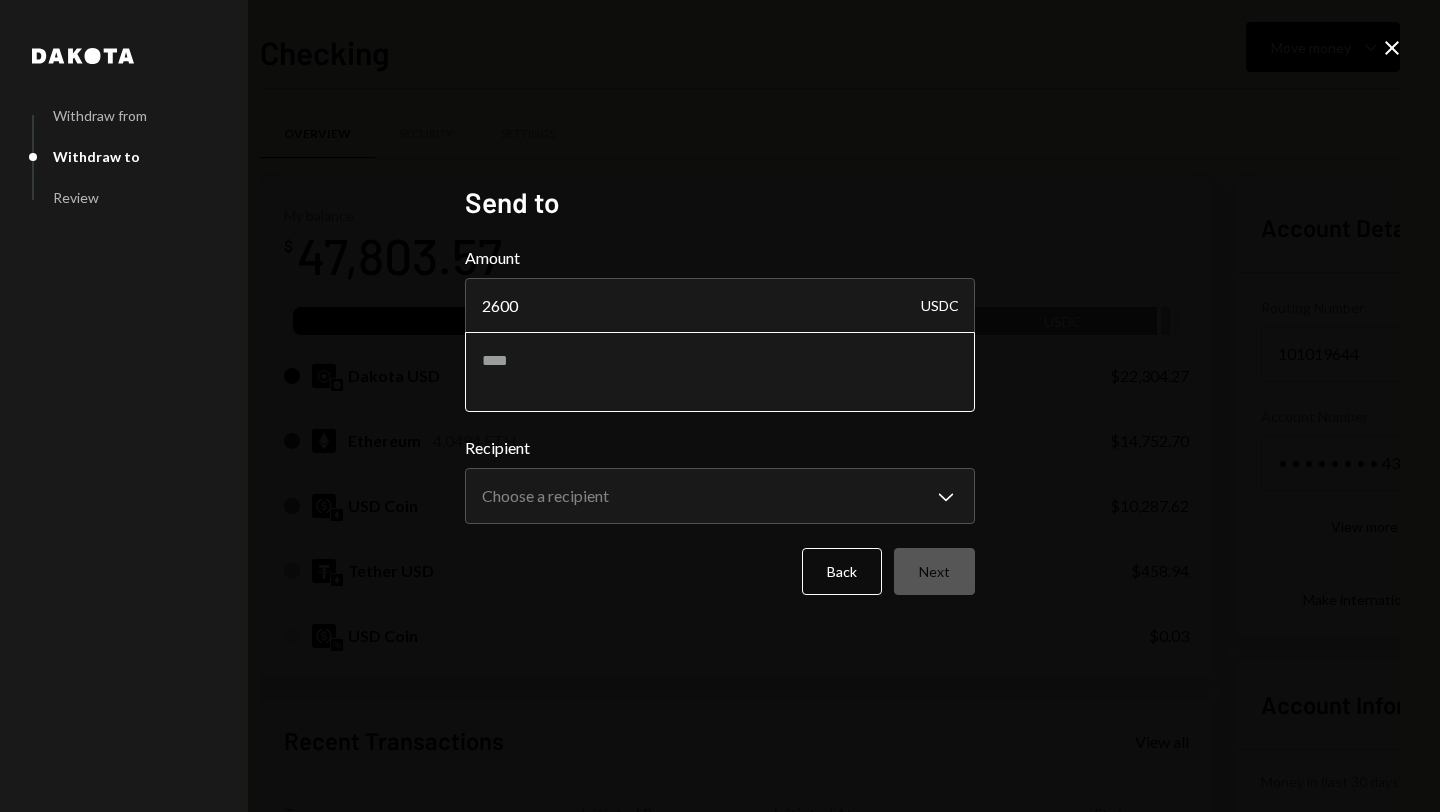 click at bounding box center (720, 372) 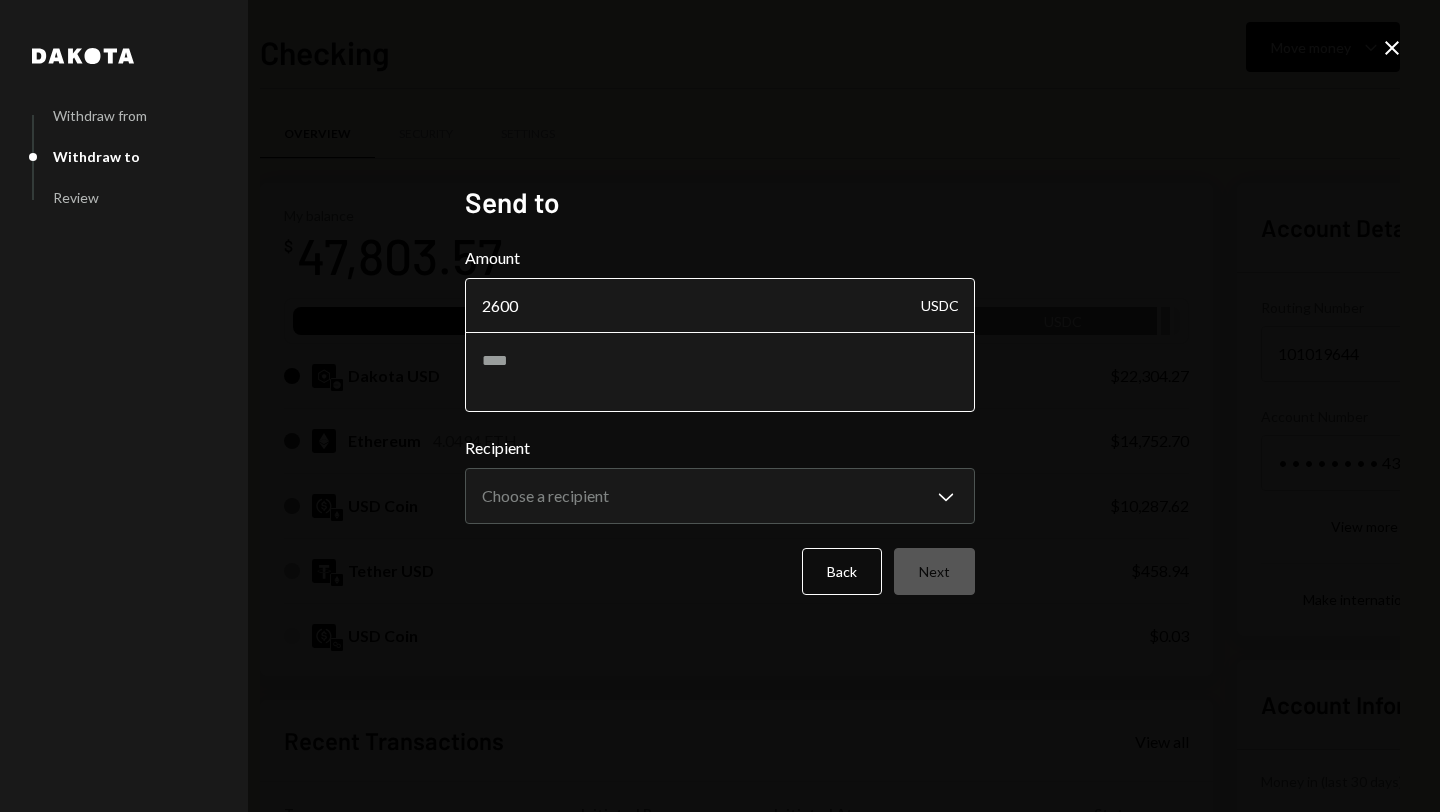 paste on "**********" 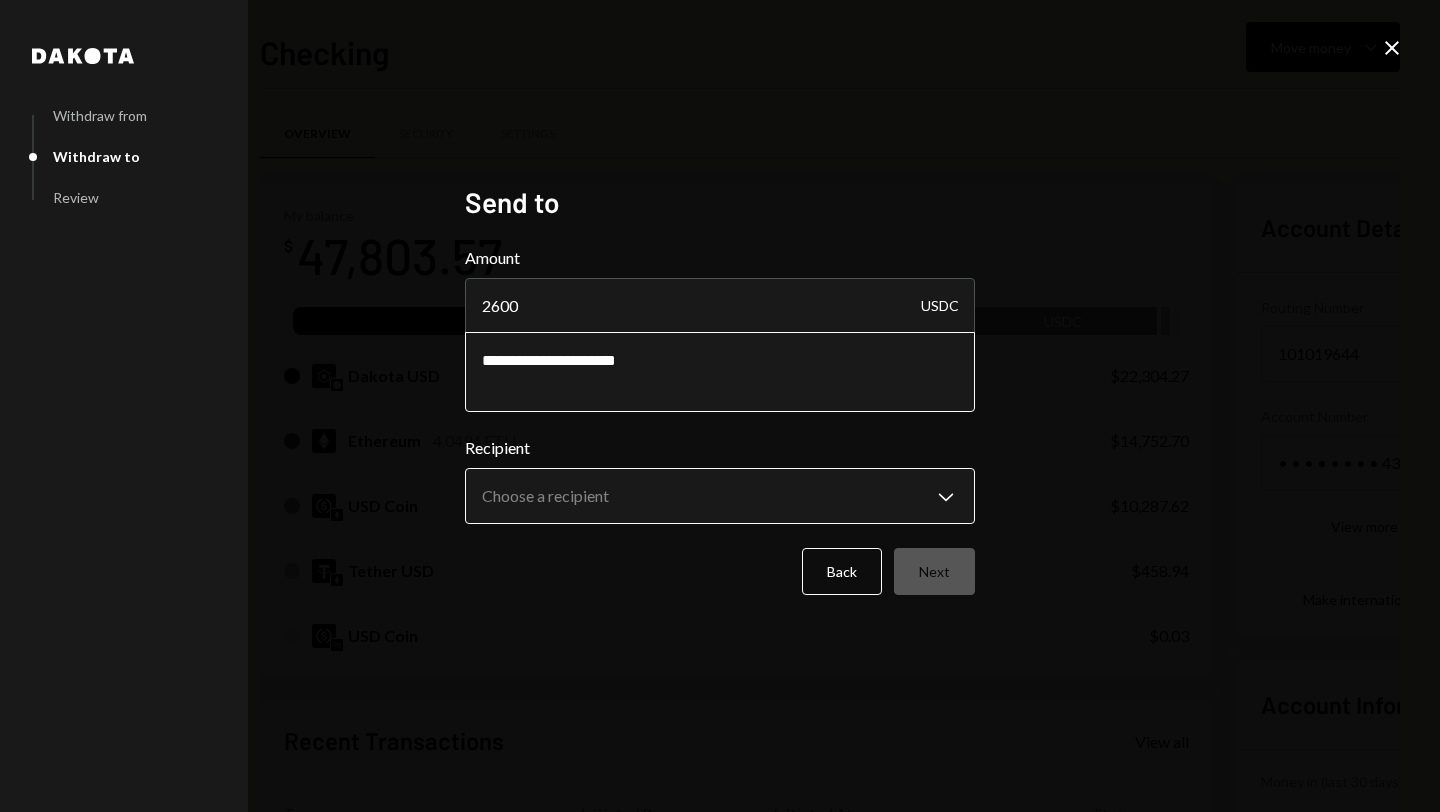 type on "**********" 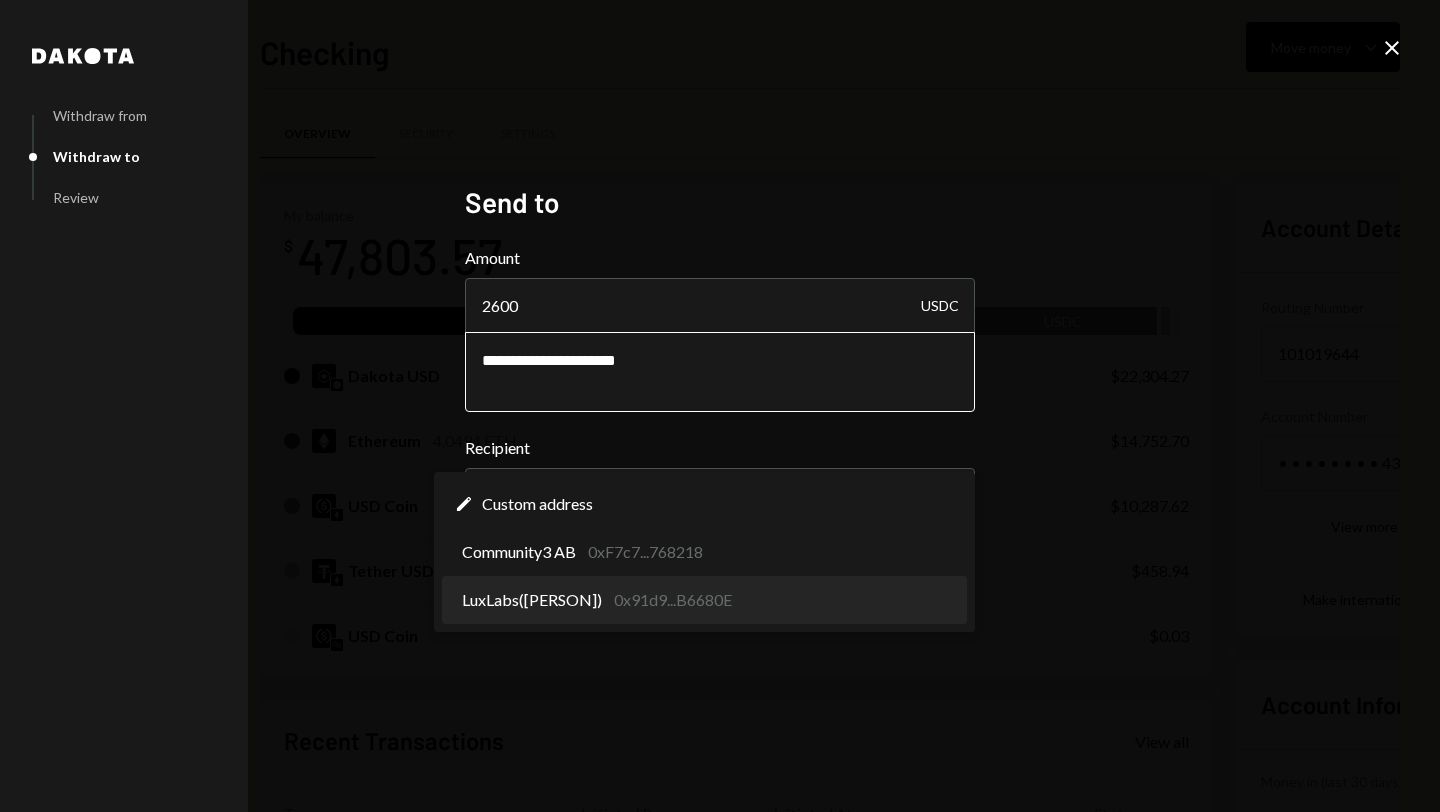 select on "**********" 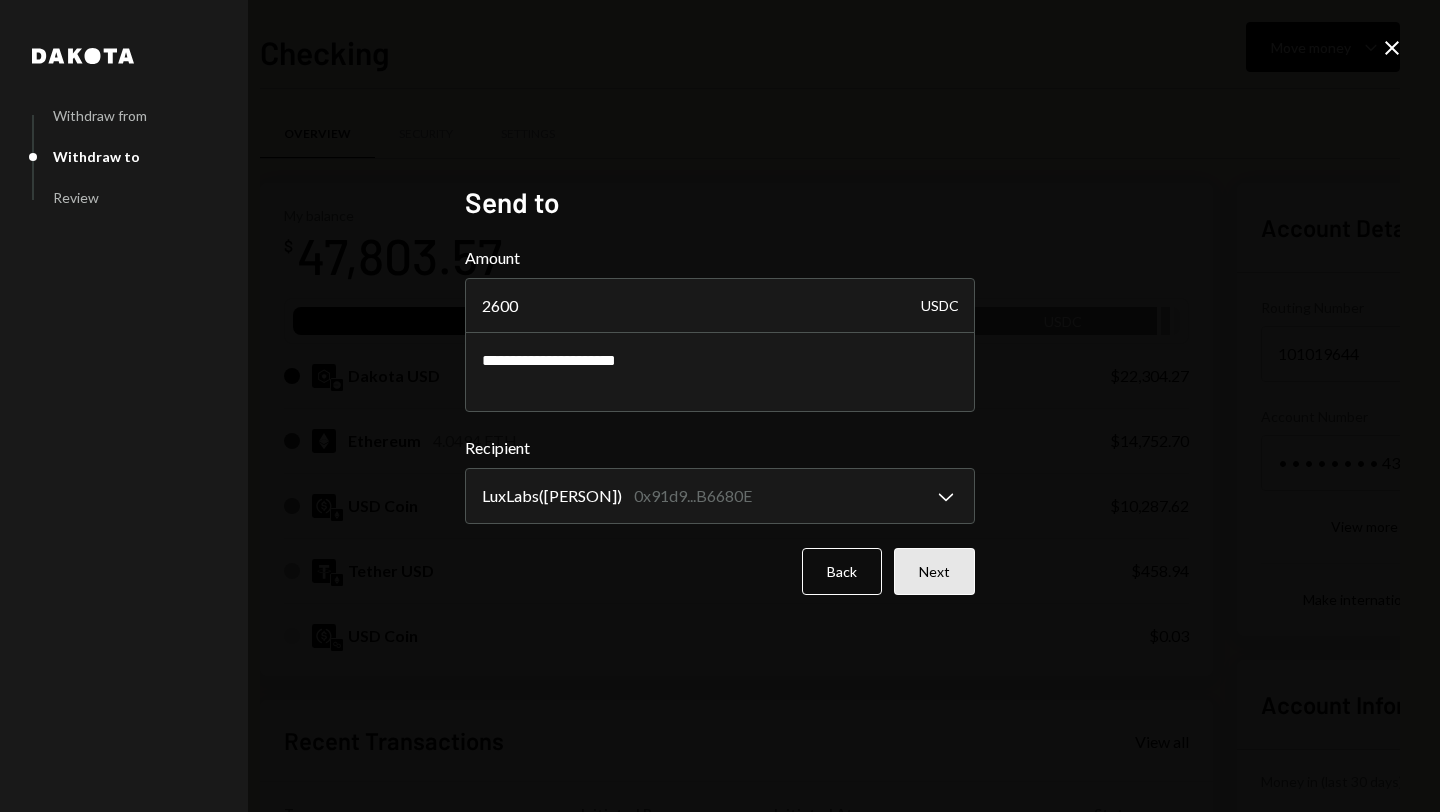 click on "Next" at bounding box center [934, 571] 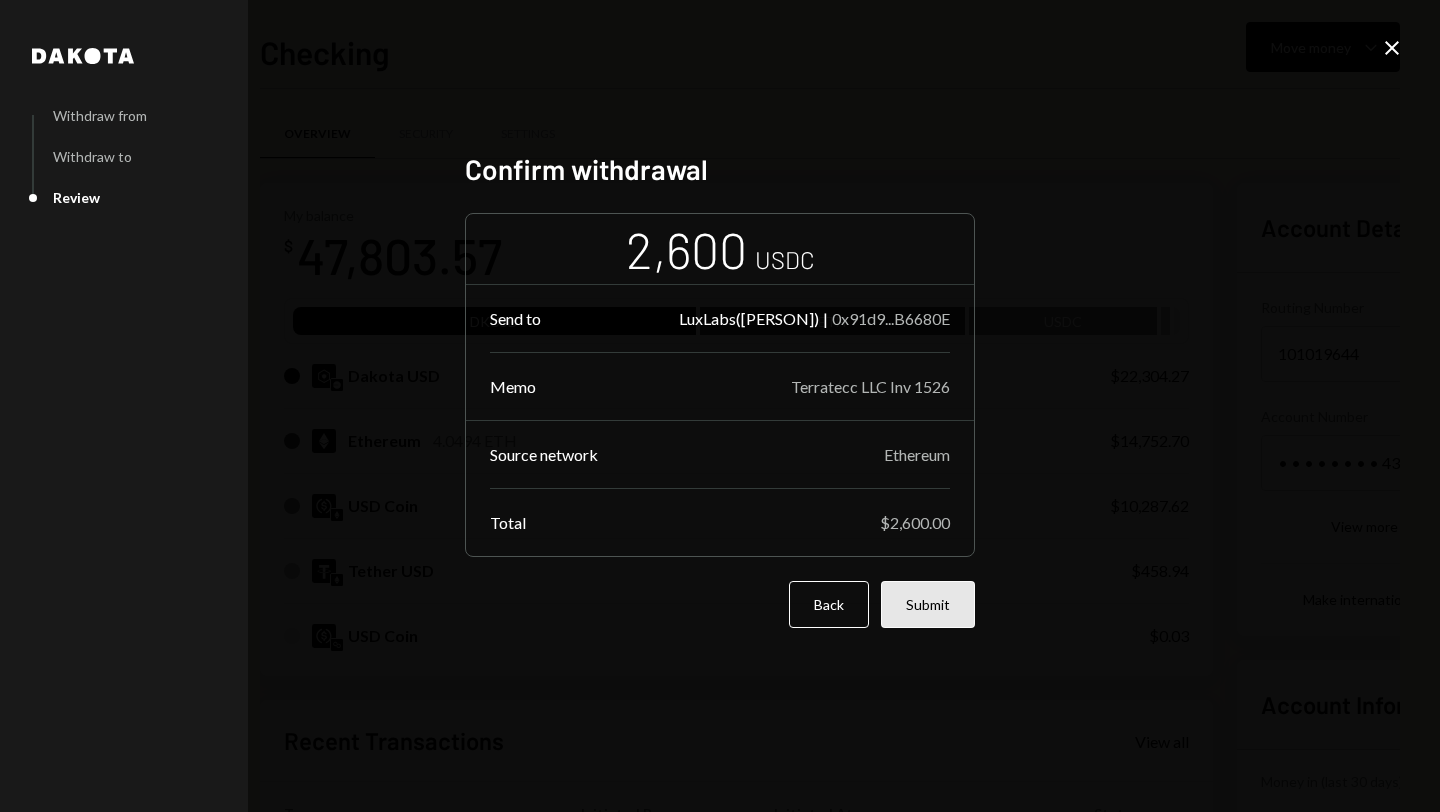 click on "Submit" at bounding box center (928, 604) 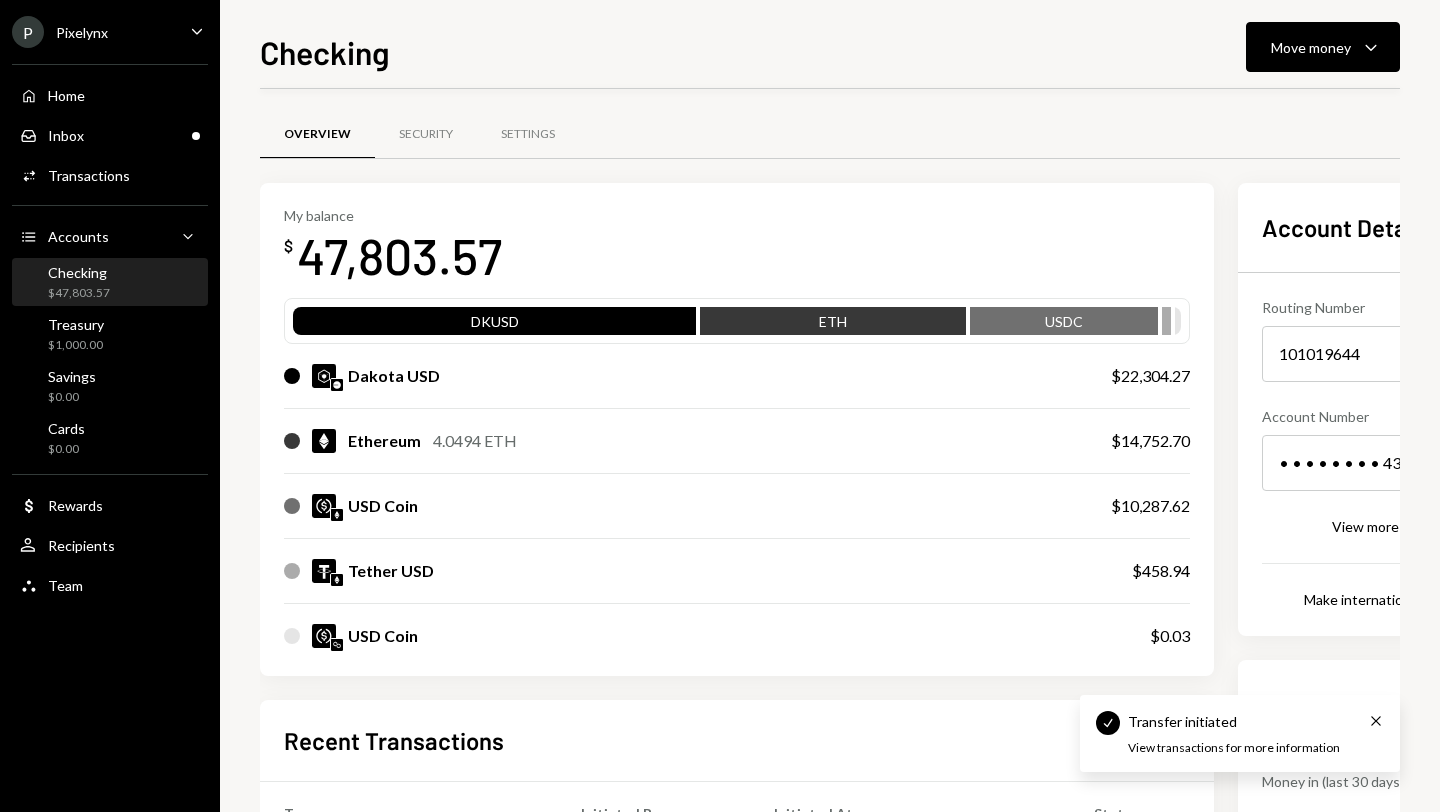 scroll, scrollTop: 394, scrollLeft: 0, axis: vertical 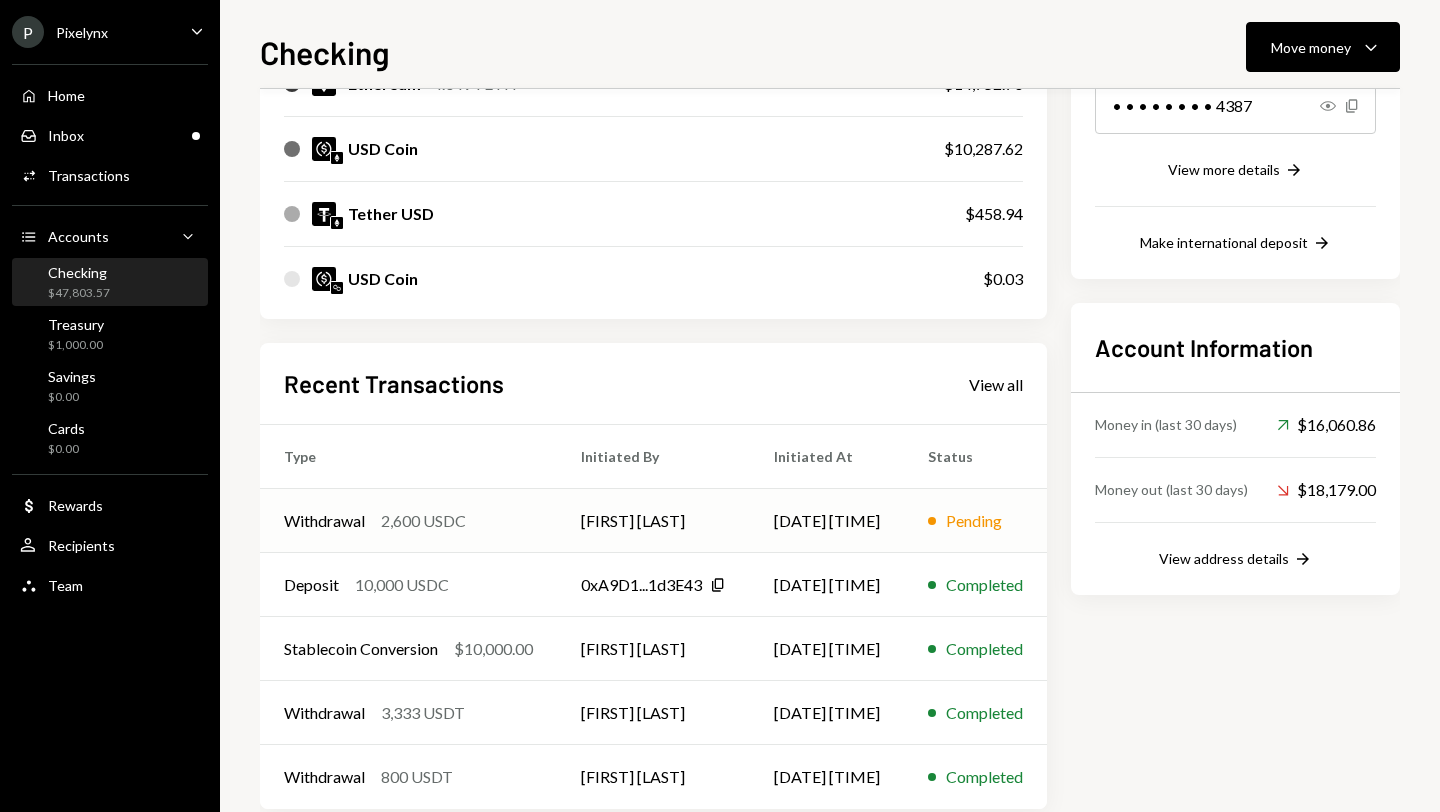 click on "Withdrawal 2,600  USDC" at bounding box center [408, 521] 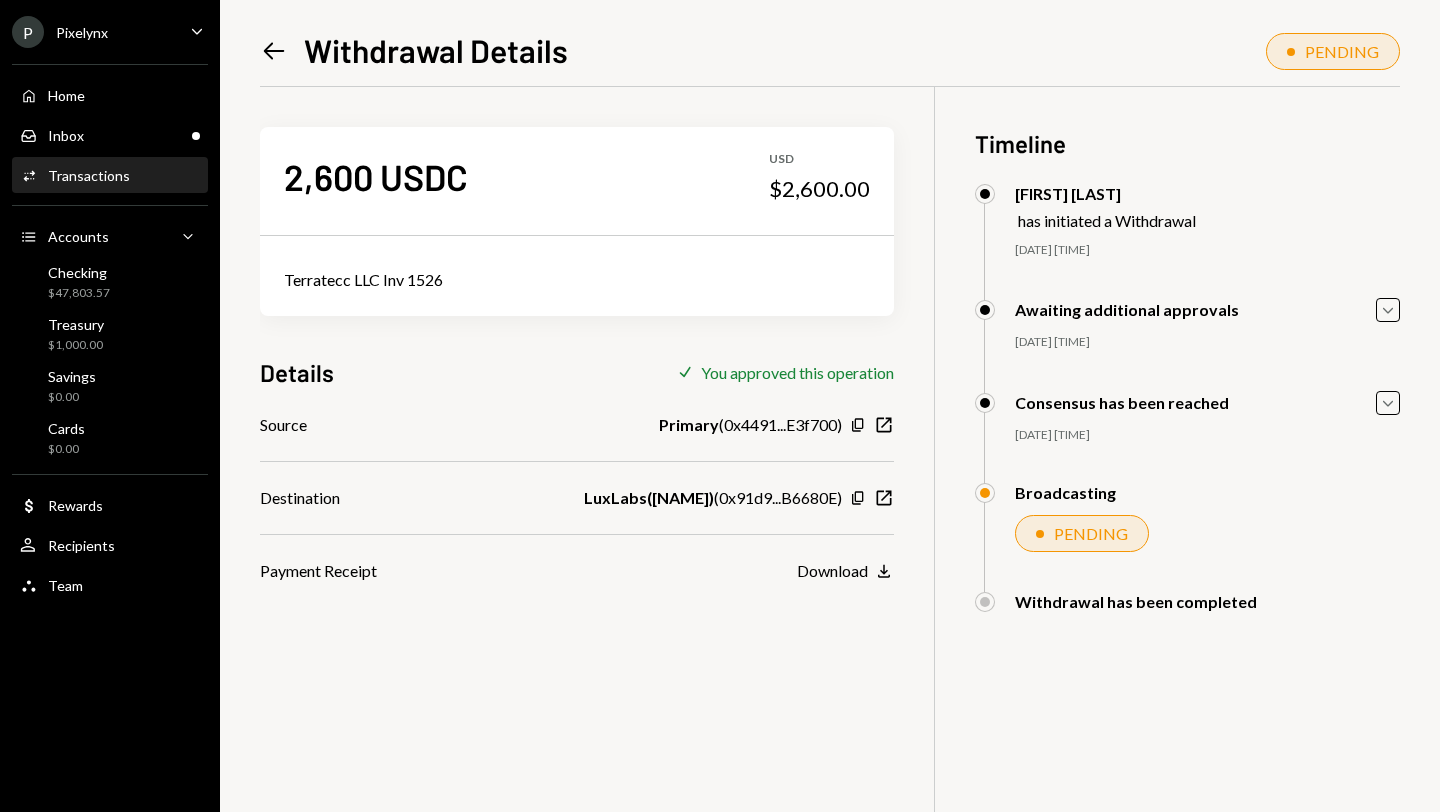 click on "Left Arrow" 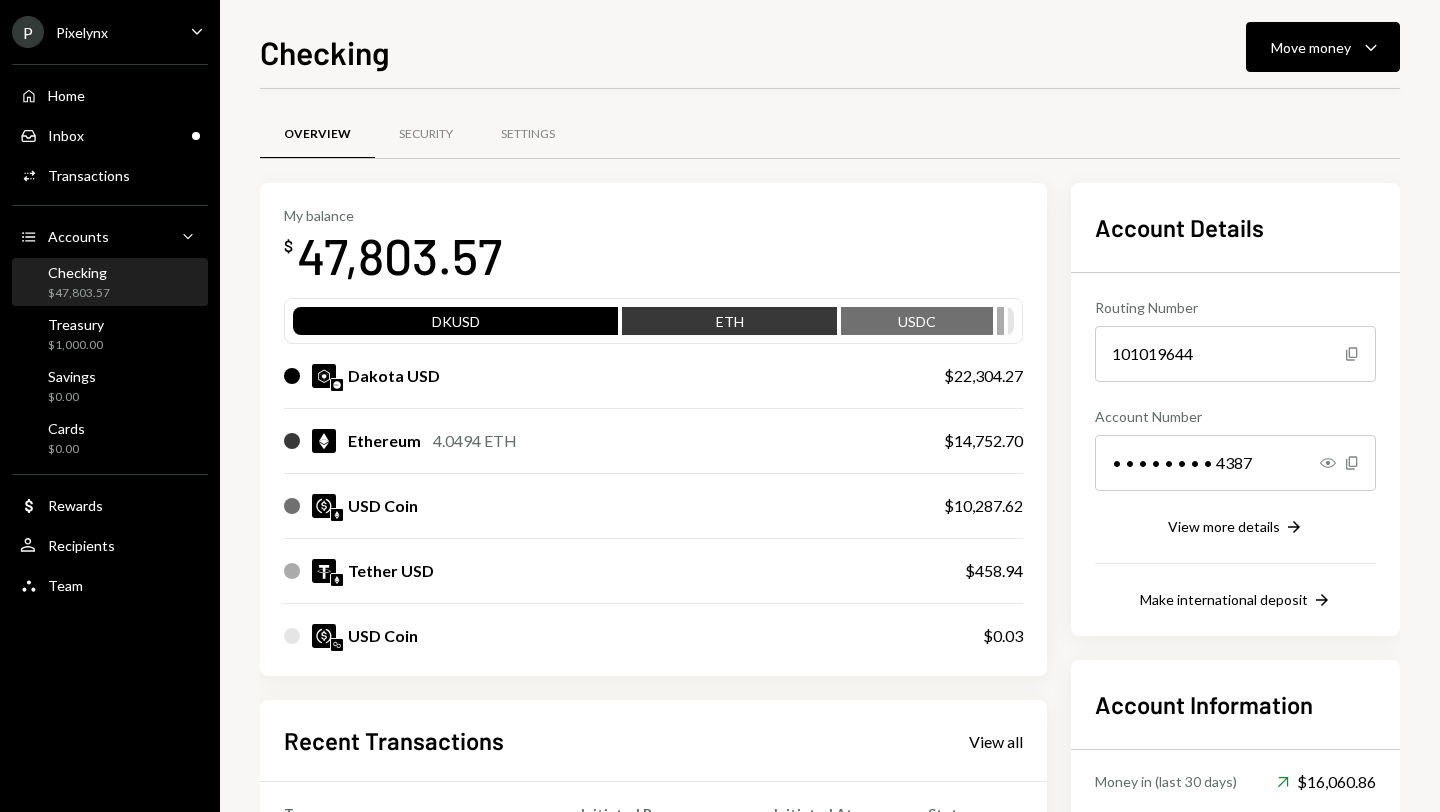 scroll, scrollTop: 394, scrollLeft: 0, axis: vertical 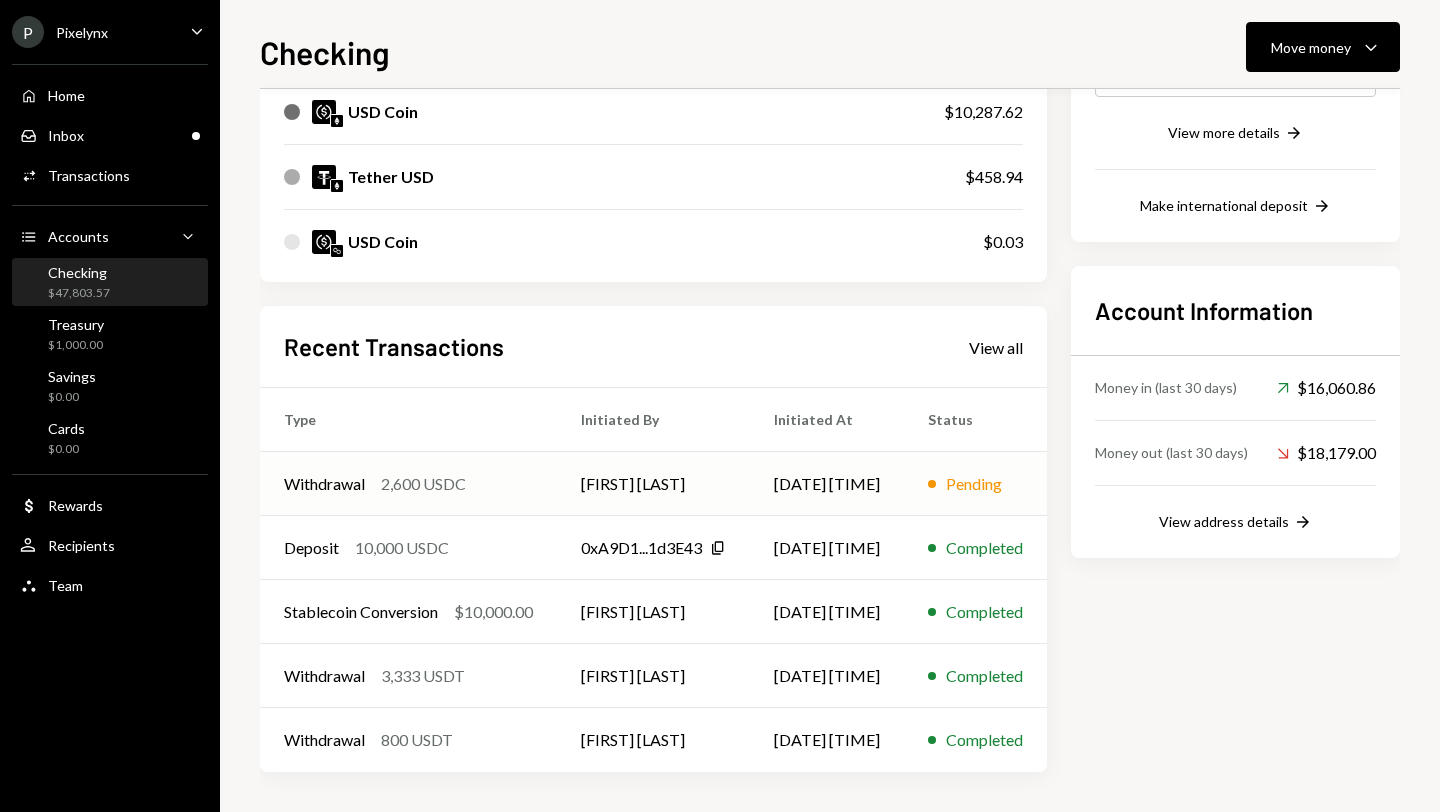 click on "08/07/25 11:04 AM" at bounding box center [827, 484] 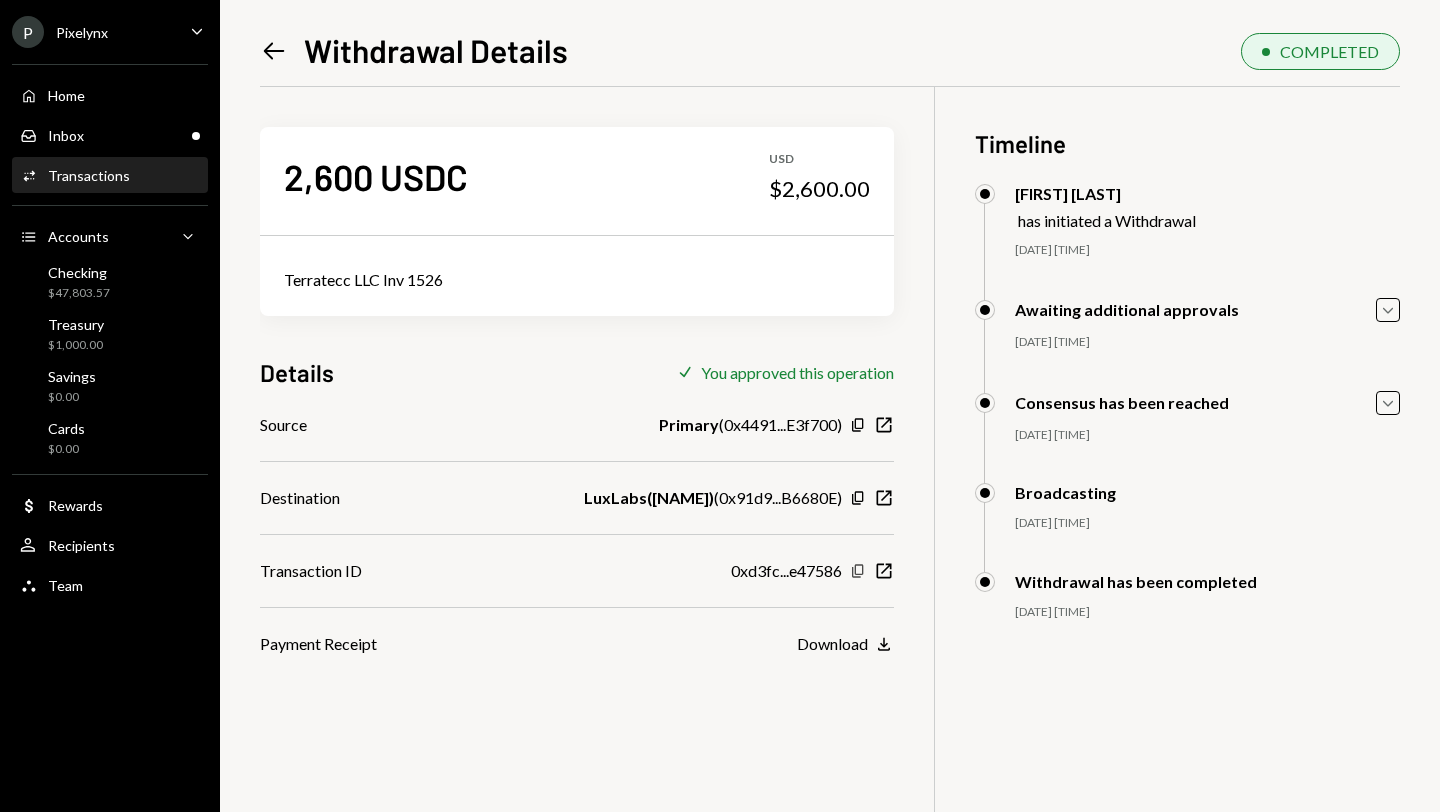 click on "Copy" 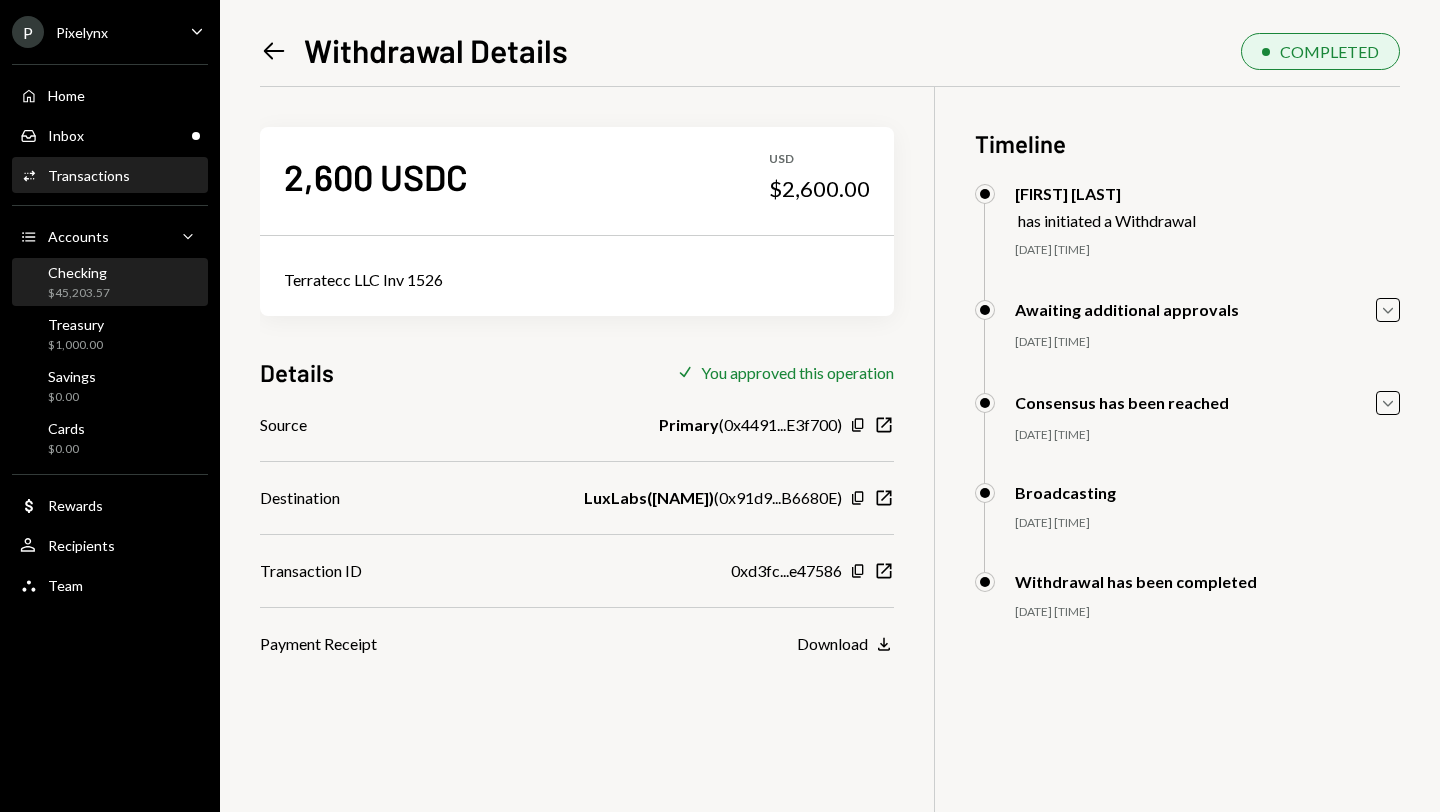 click on "Checking $45,203.57" at bounding box center [110, 283] 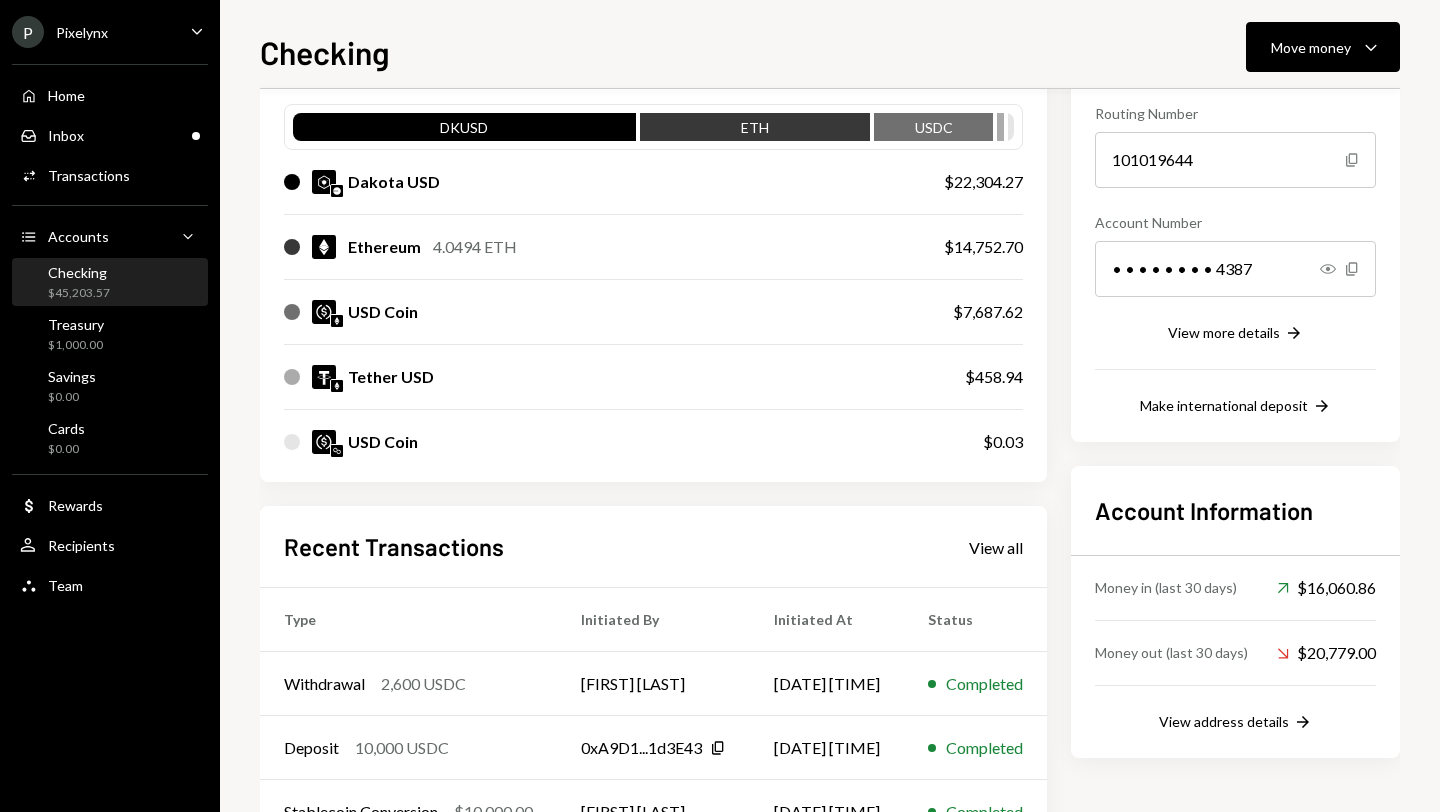 scroll, scrollTop: 0, scrollLeft: 0, axis: both 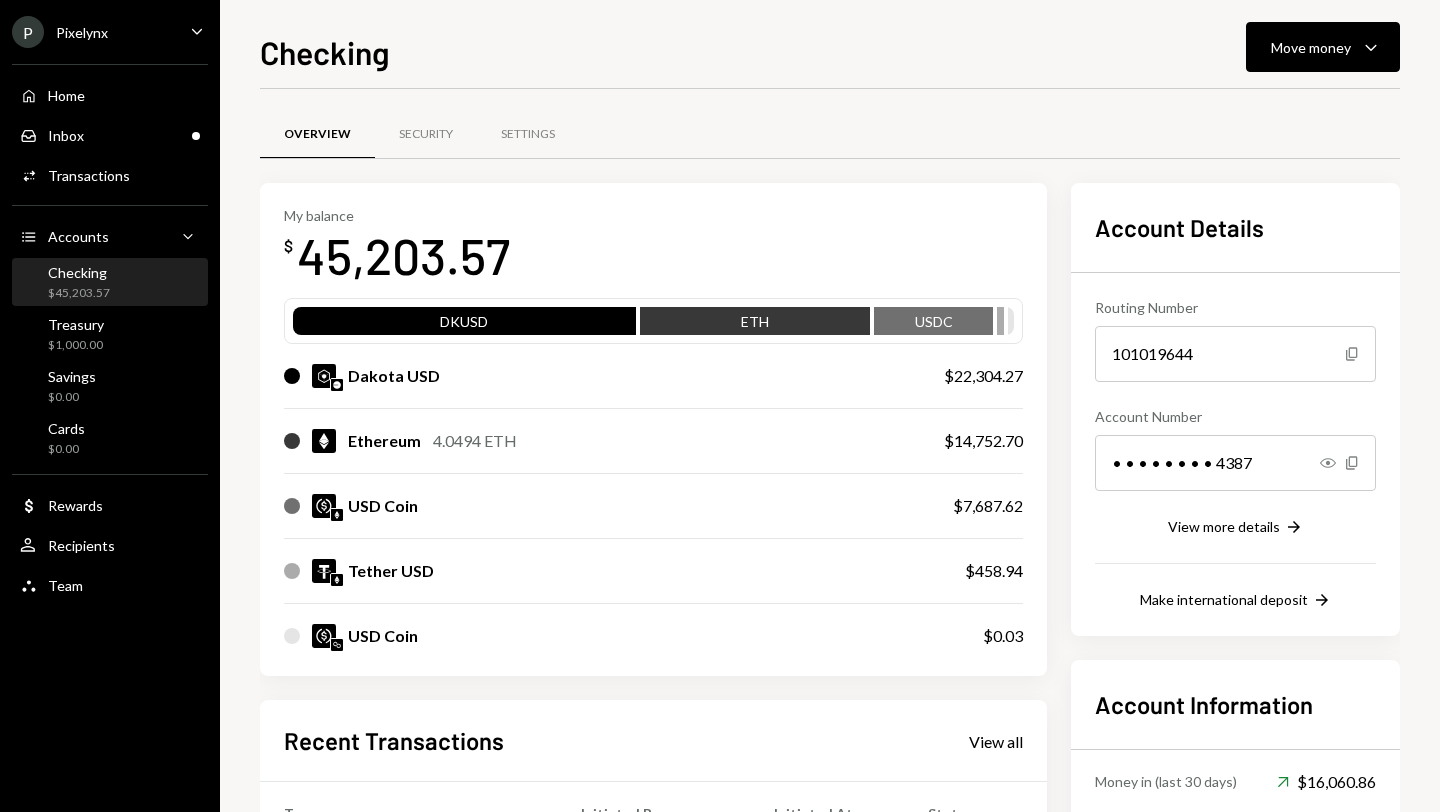 click on "Home Home Inbox Inbox Activities Transactions Accounts Accounts Caret Down Checking $45,203.57 Treasury $1,000.00 Savings $0.00 Cards $0.00 Dollar Rewards User Recipients Team Team" at bounding box center [110, 329] 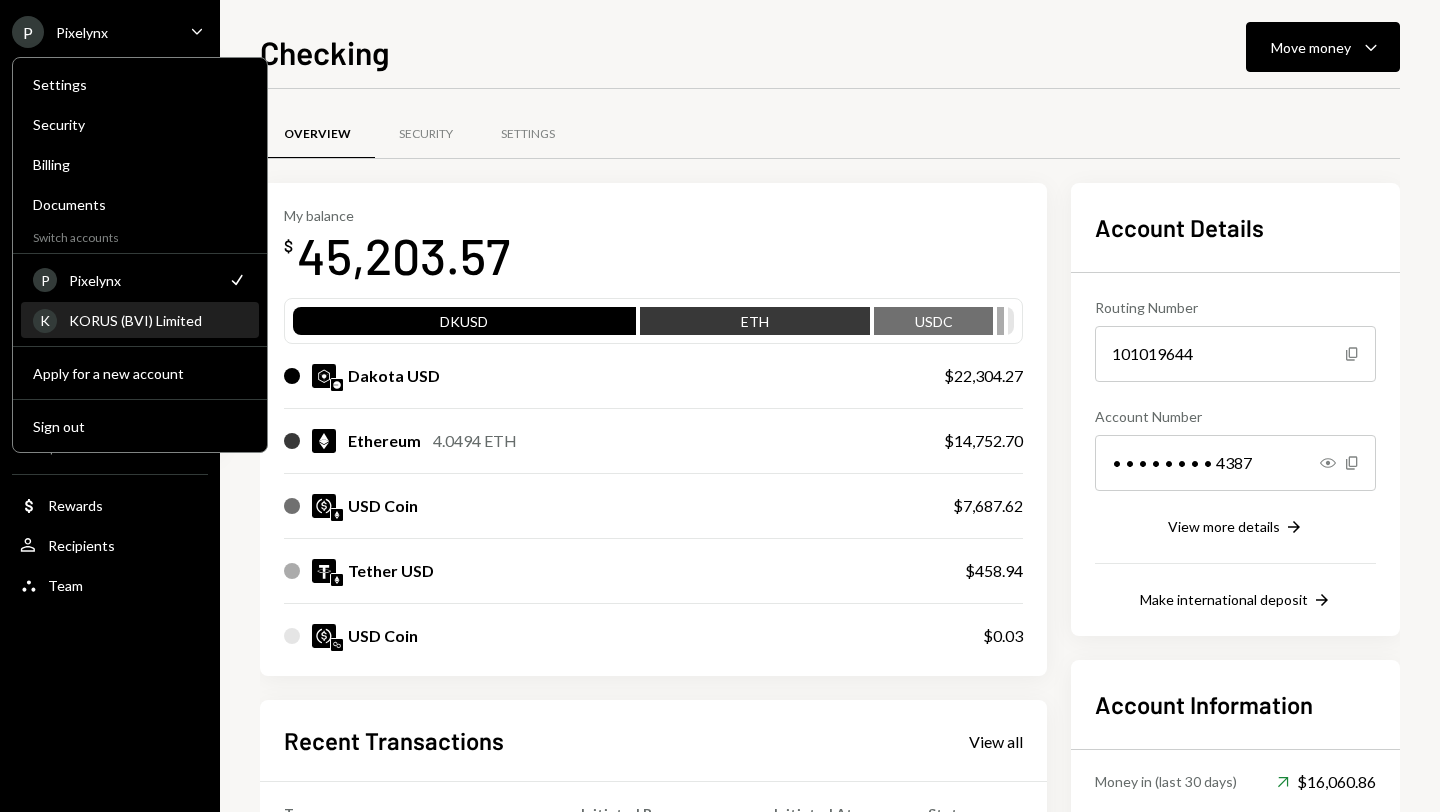 click on "KORUS (BVI) Limited" at bounding box center (158, 320) 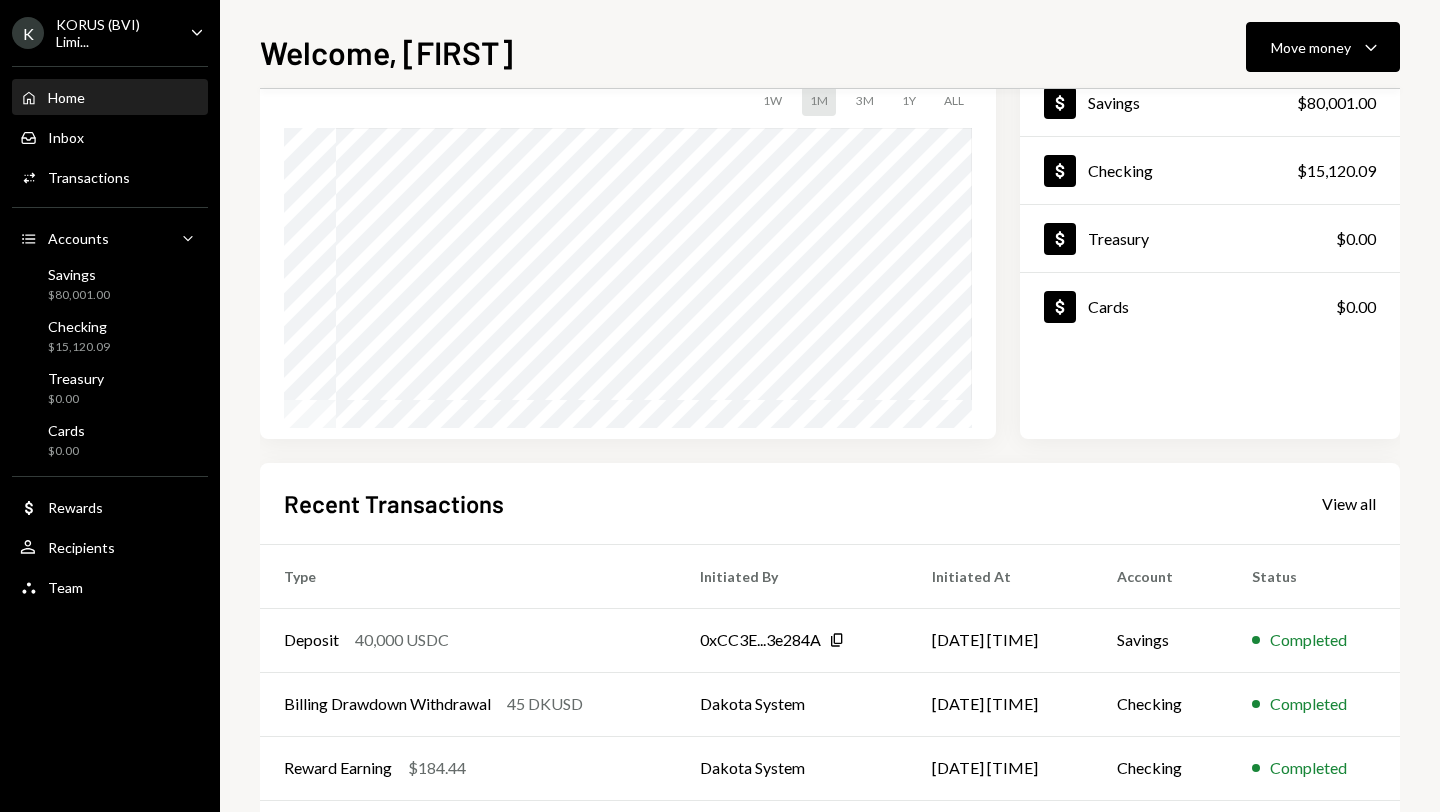 scroll, scrollTop: 298, scrollLeft: 0, axis: vertical 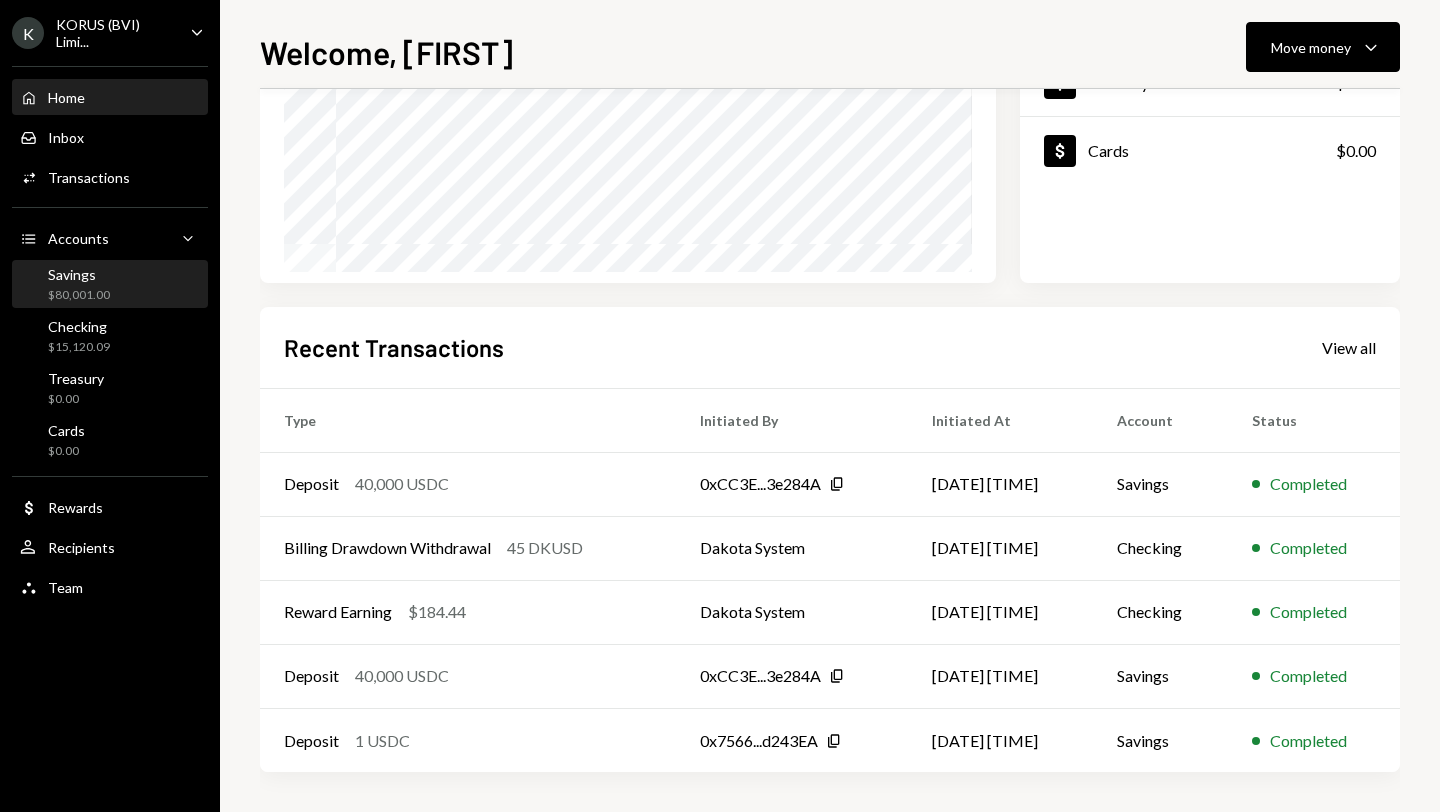 click on "Savings" at bounding box center (79, 274) 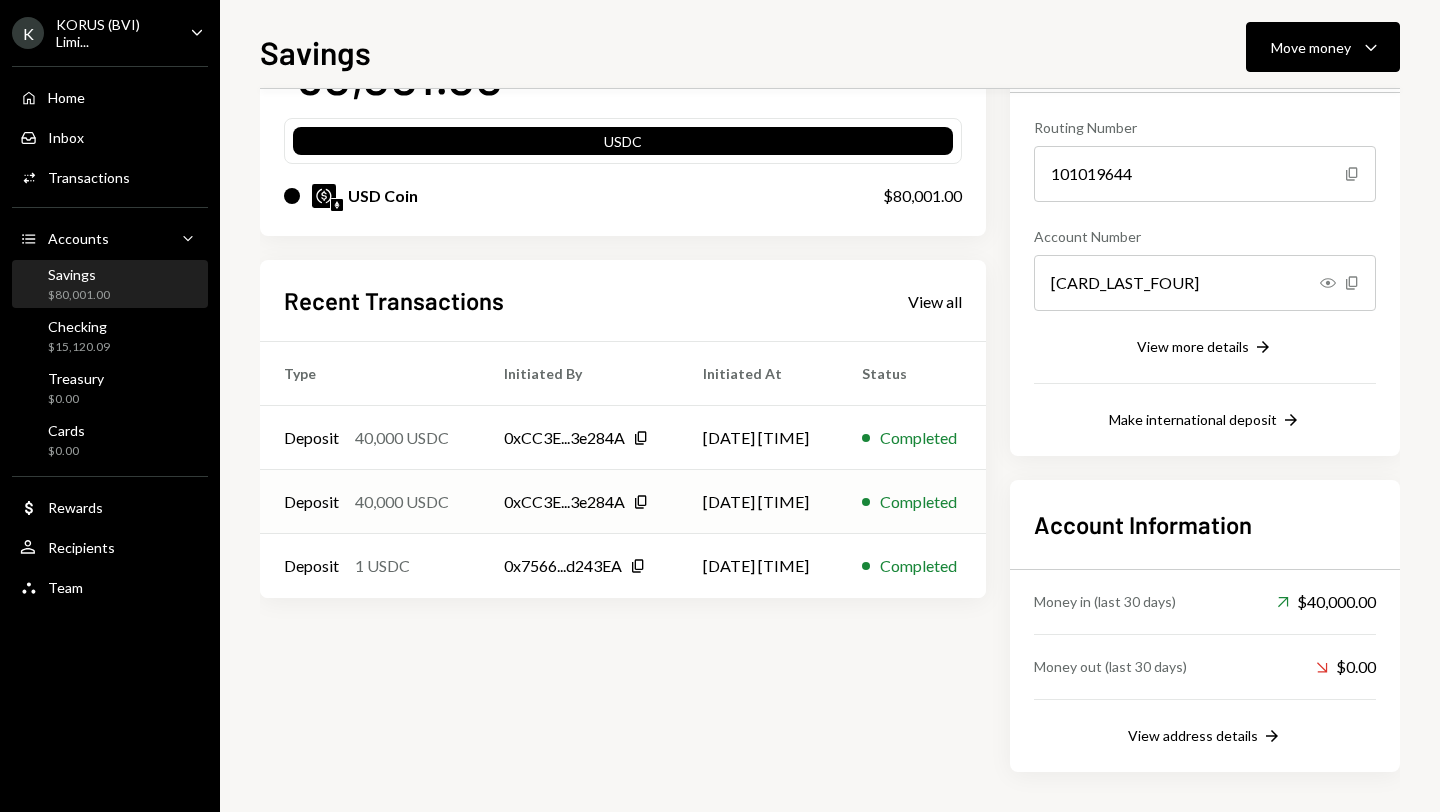 scroll, scrollTop: 176, scrollLeft: 0, axis: vertical 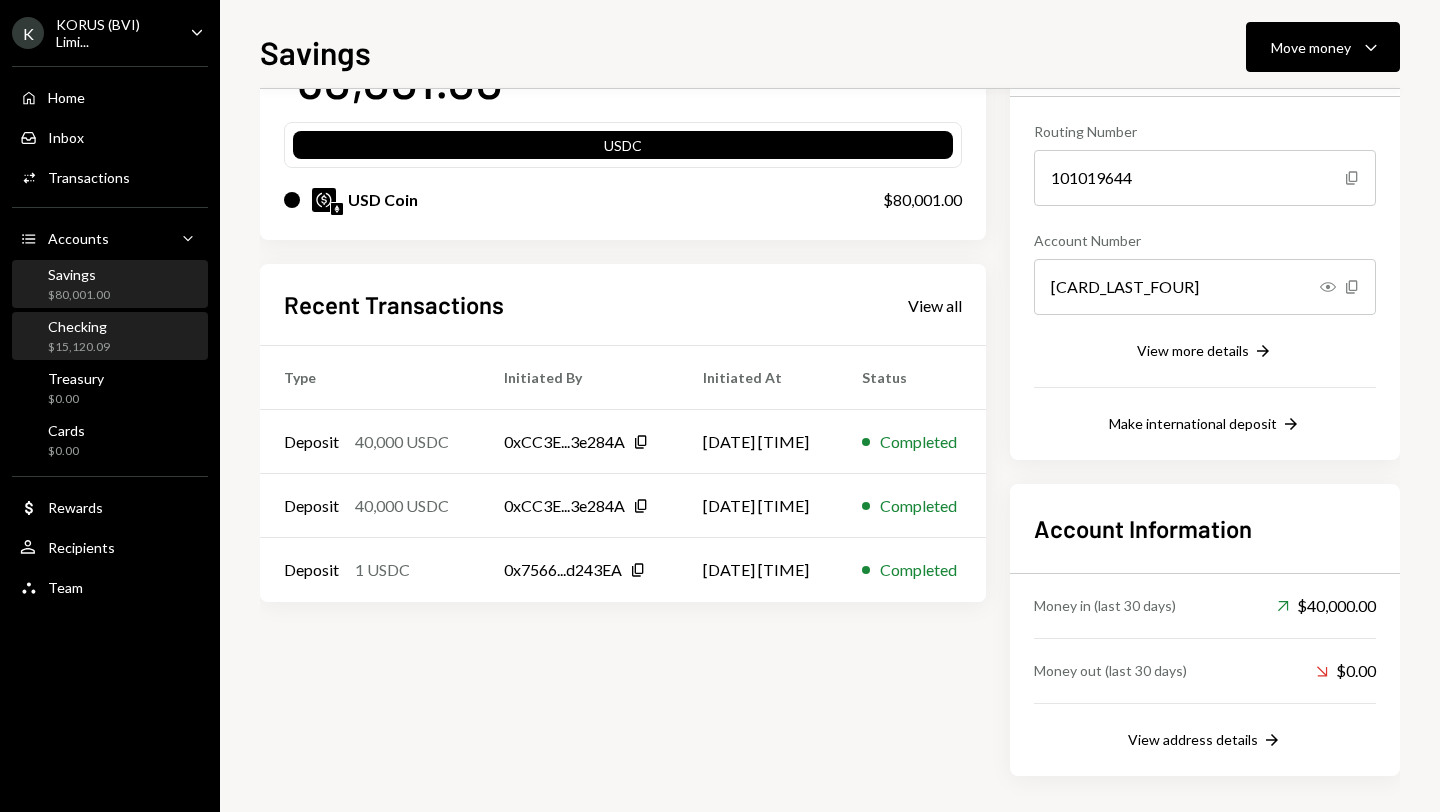 click on "Checking $15,120.09" at bounding box center (79, 337) 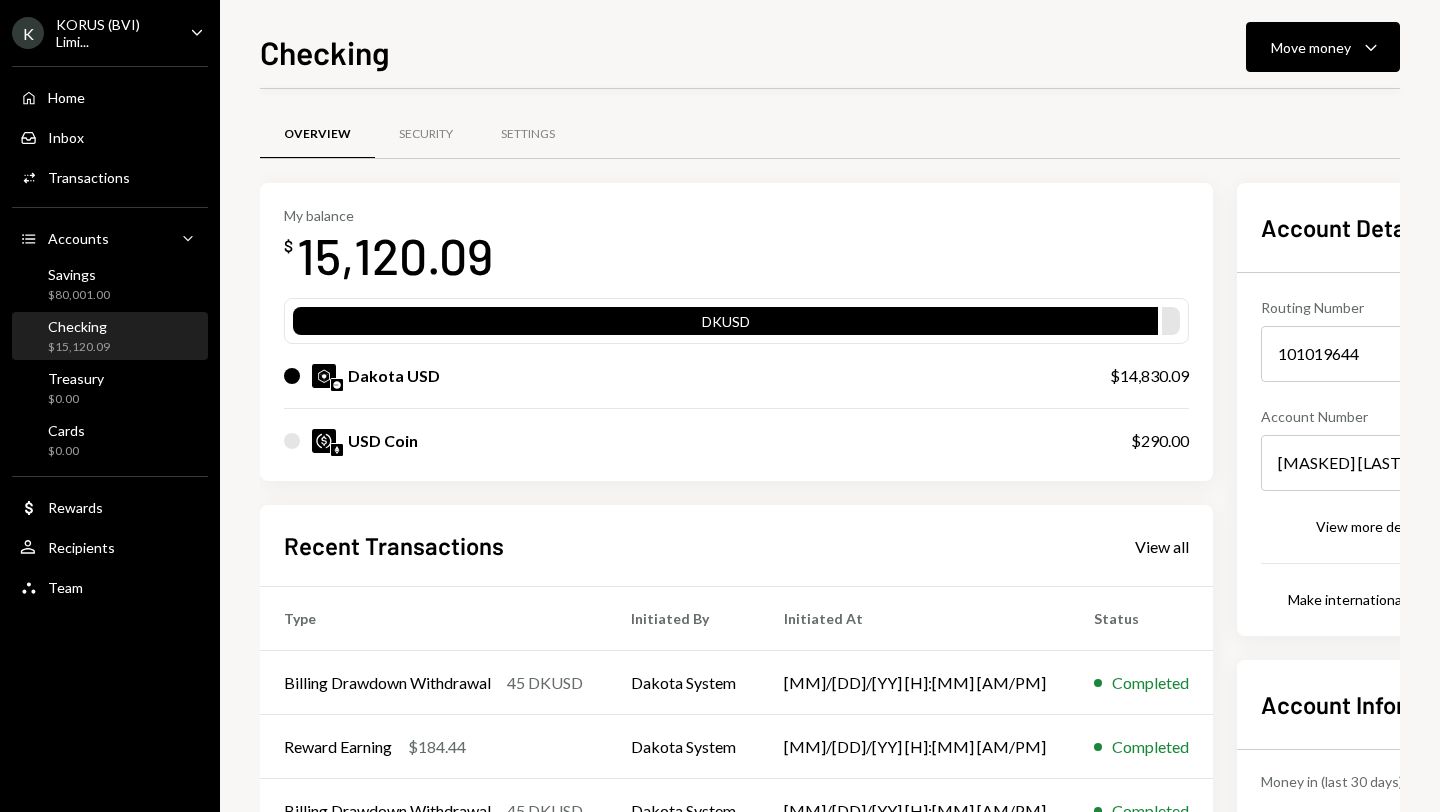 scroll, scrollTop: 0, scrollLeft: 0, axis: both 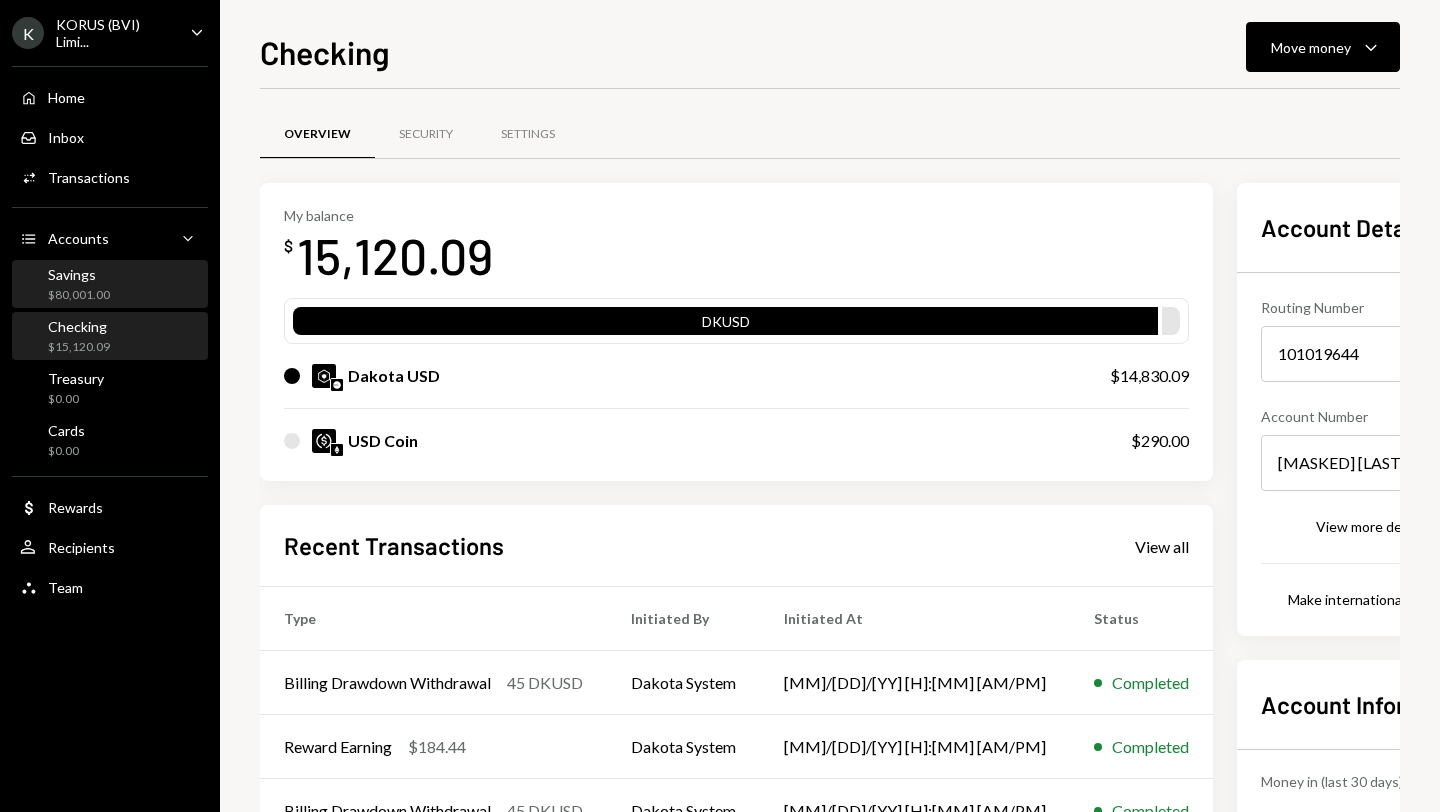 click on "$80,001.00" at bounding box center (79, 295) 